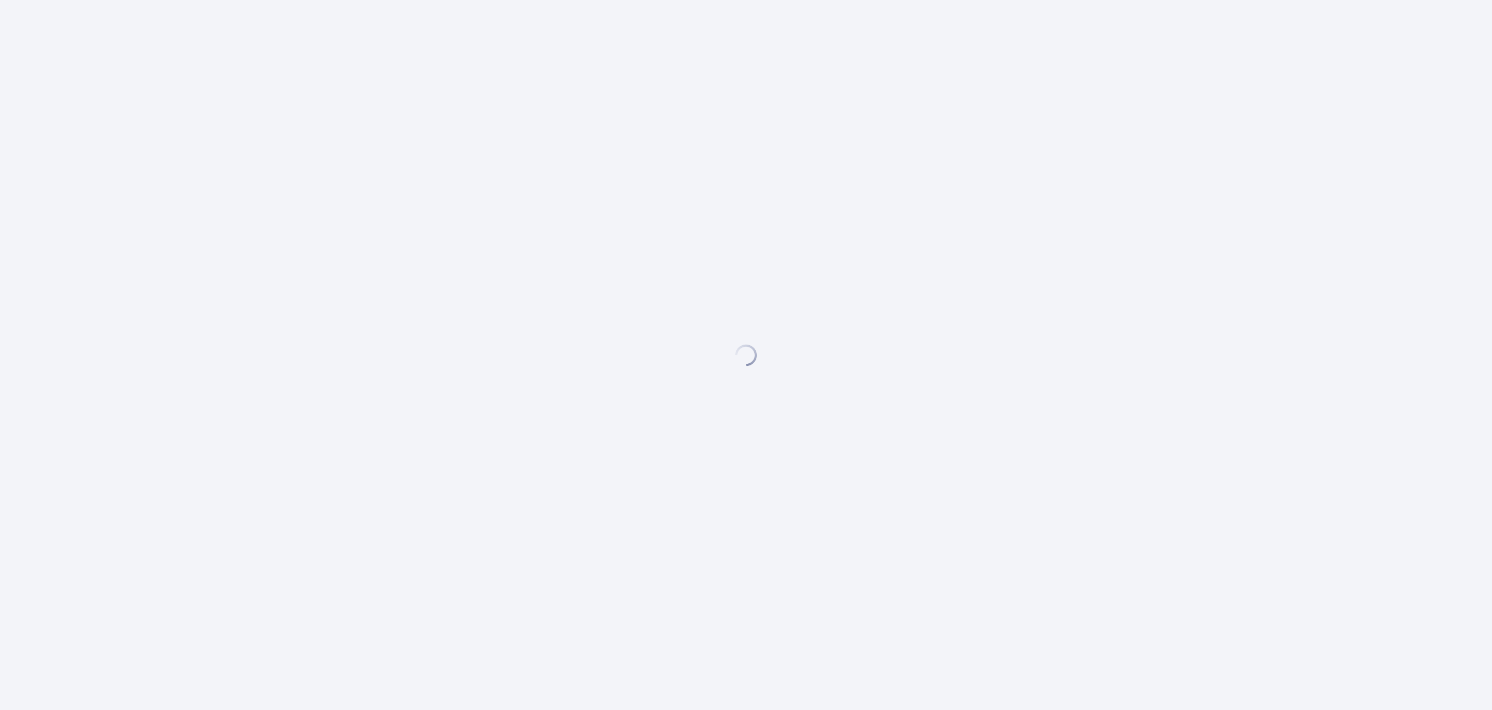 scroll, scrollTop: 0, scrollLeft: 0, axis: both 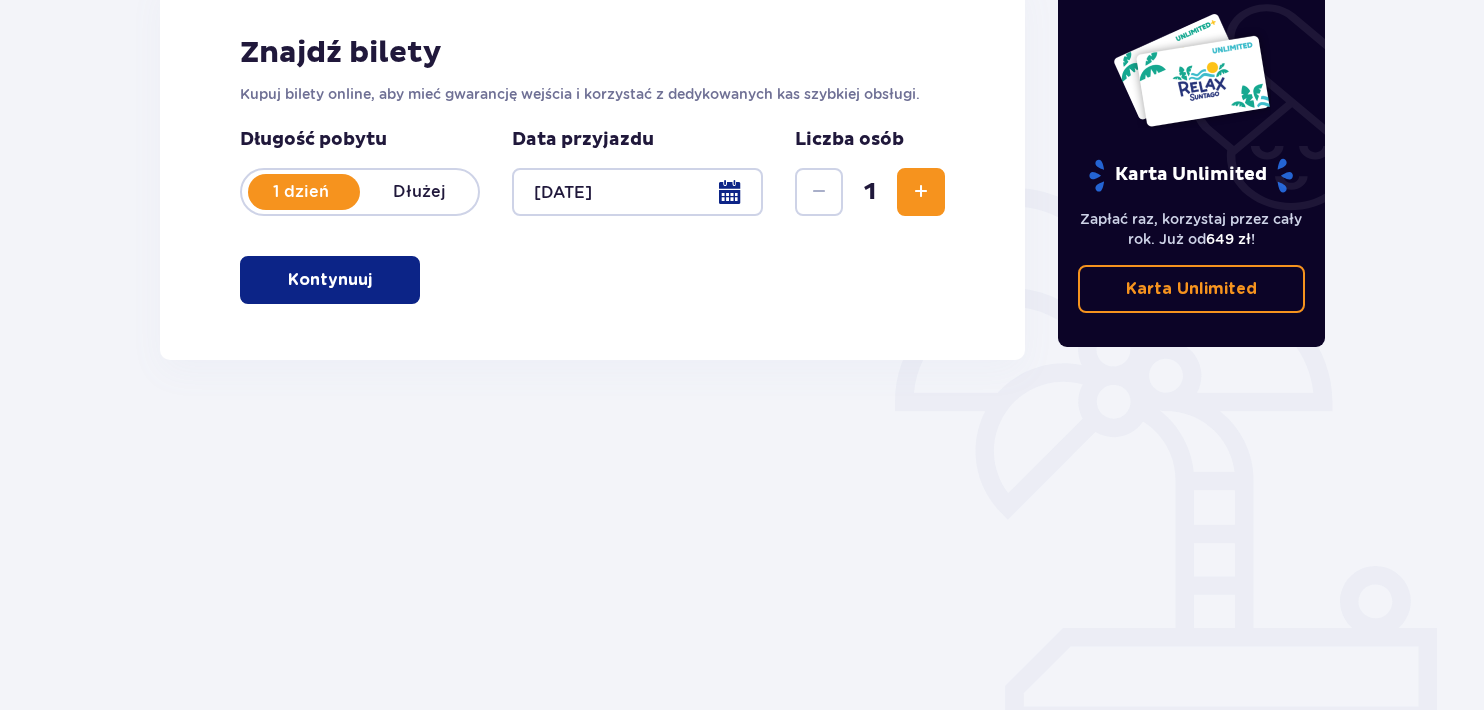 click at bounding box center (921, 192) 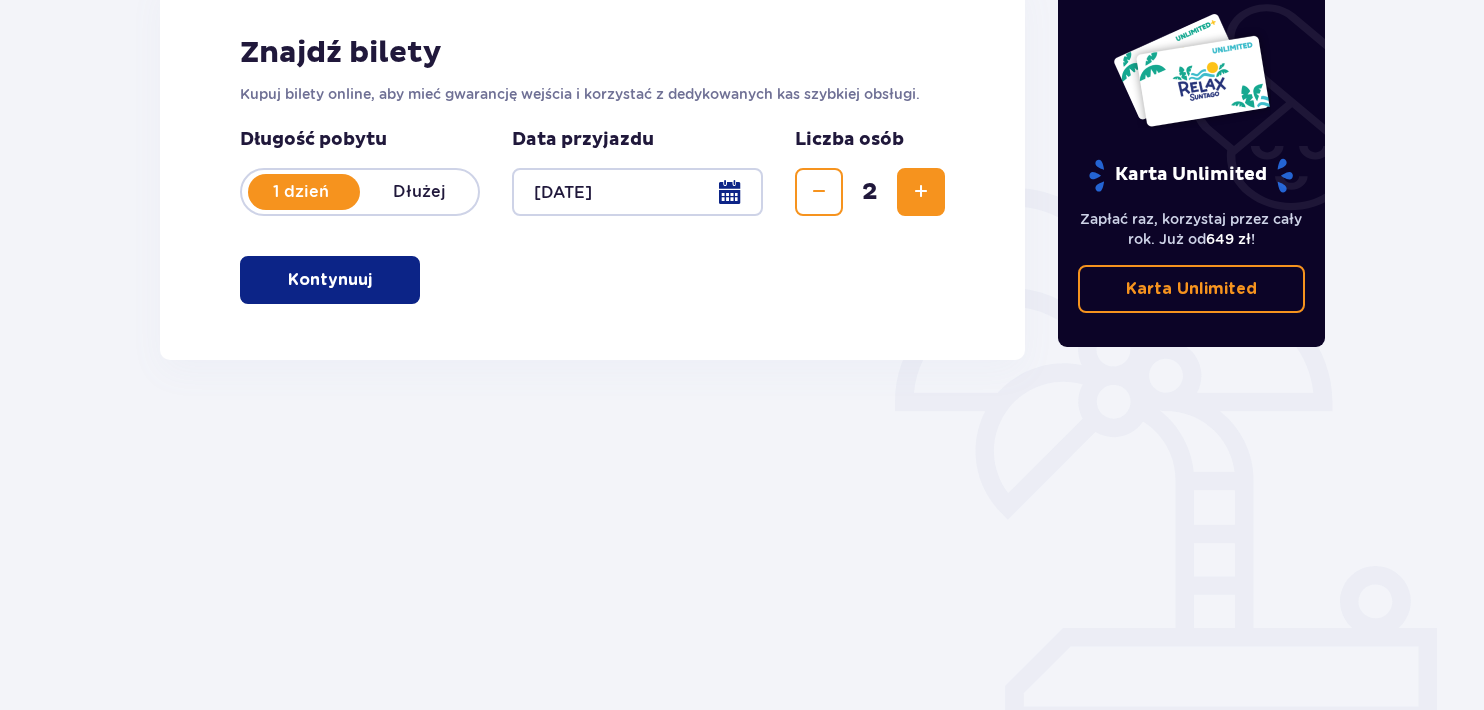 click on "Znajdź bilety Kupuj bilety online, aby mieć gwarancję wejścia i korzystać z dedykowanych kas szybkiej obsługi. Długość pobytu 1 dzień Dłużej Data przyjazdu [DATE] Liczba osób 2 Kontynuuj" at bounding box center (592, 169) 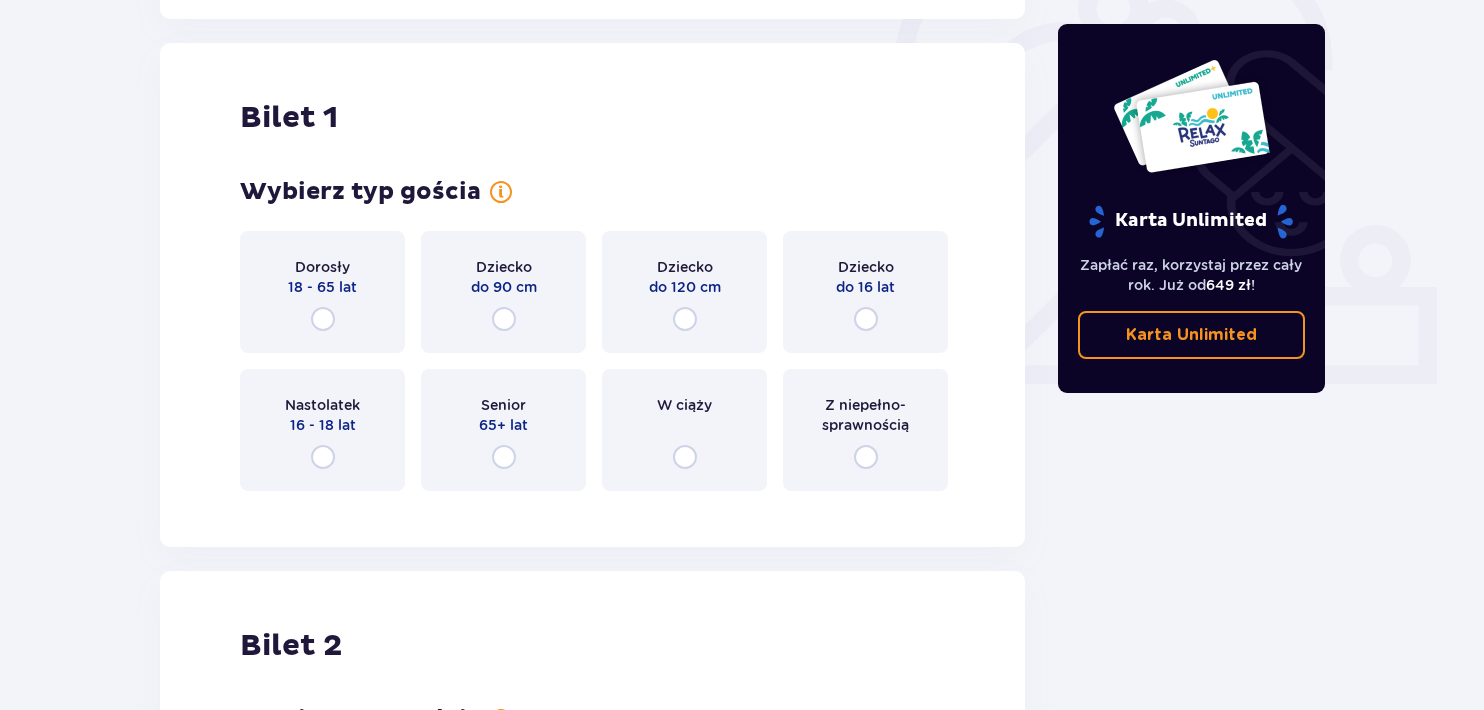 scroll, scrollTop: 668, scrollLeft: 0, axis: vertical 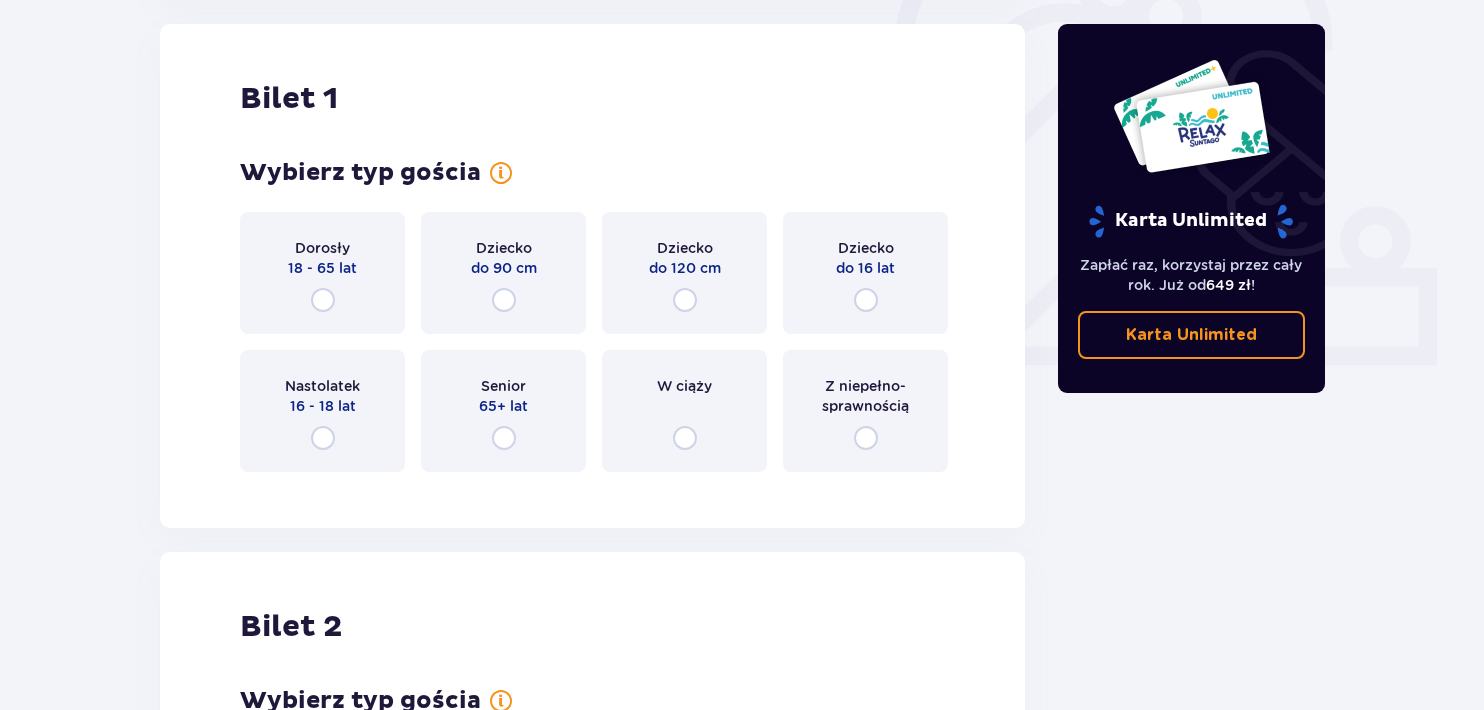 click on "Dorosły 18 - 65 lat" at bounding box center [322, 273] 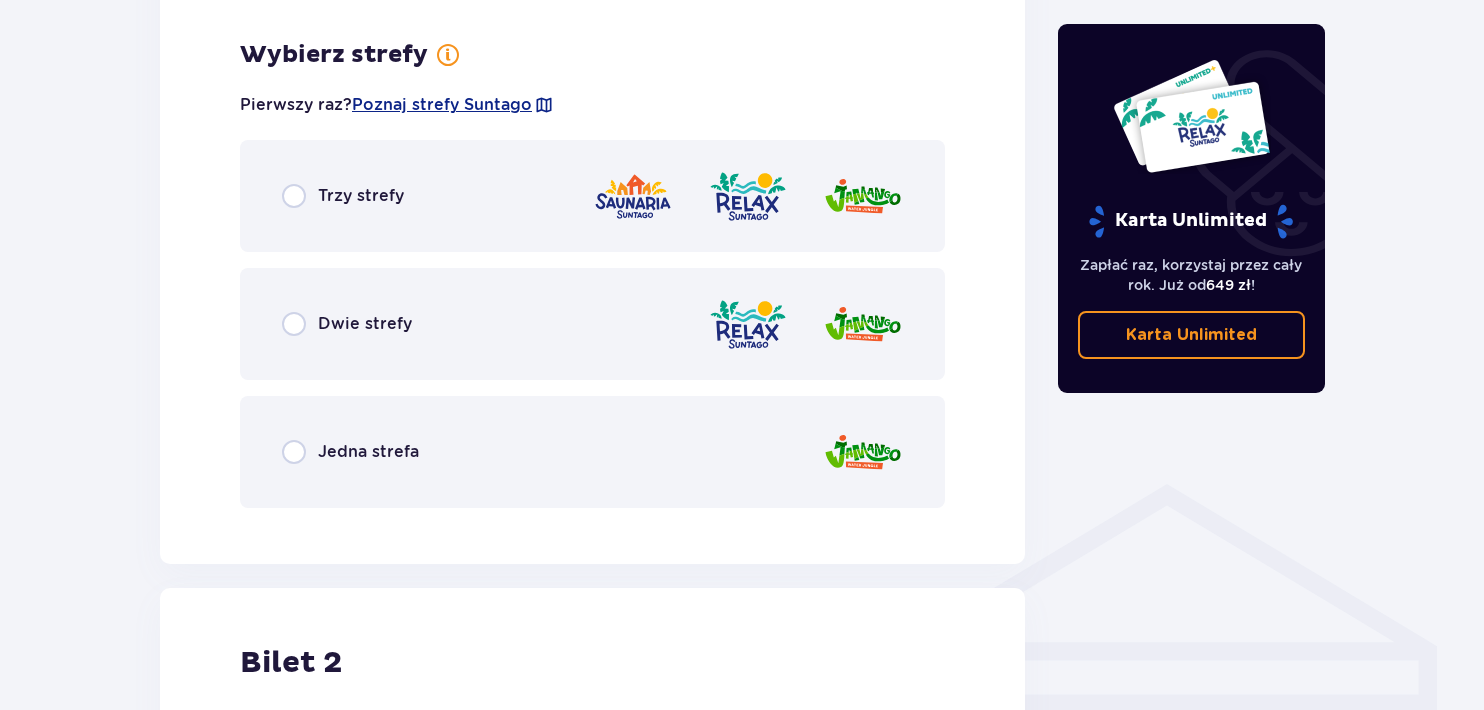 scroll, scrollTop: 1156, scrollLeft: 0, axis: vertical 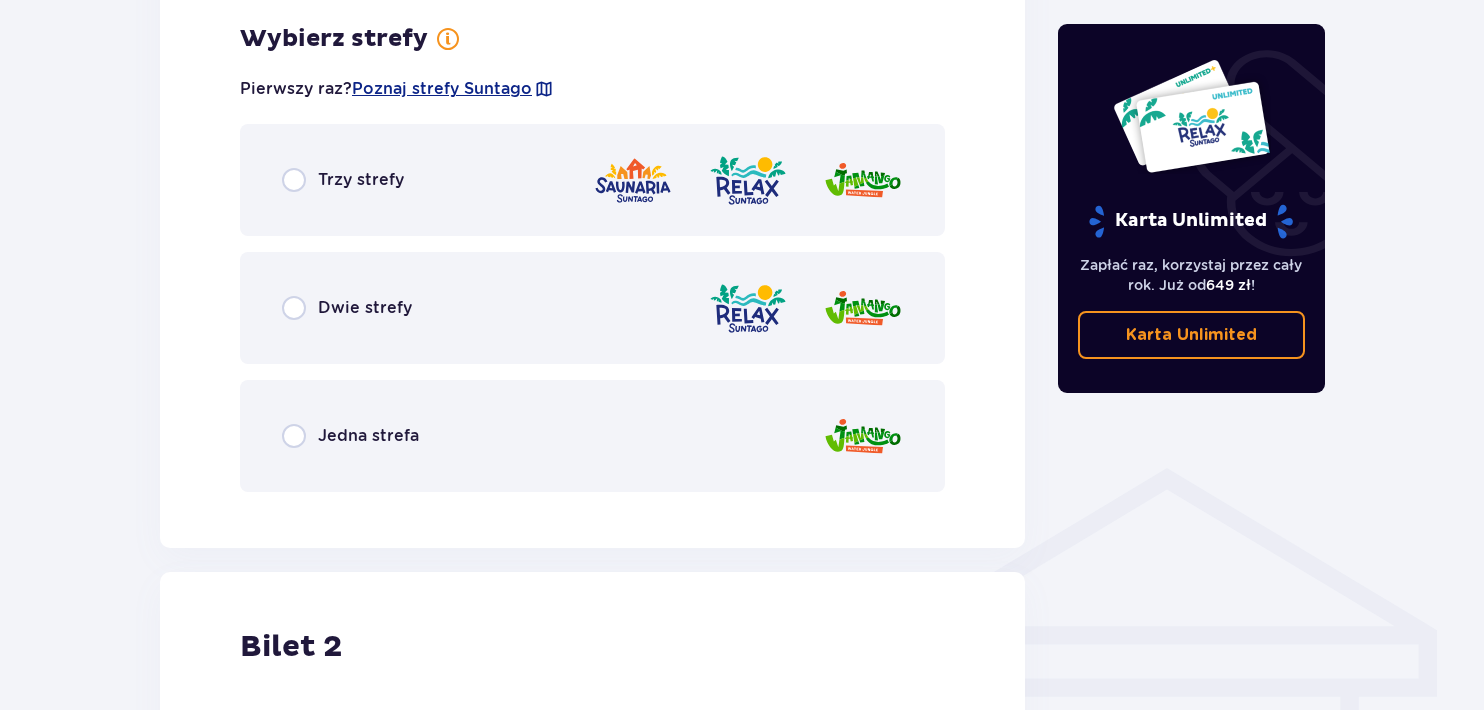 click on "Trzy strefy" at bounding box center (592, 180) 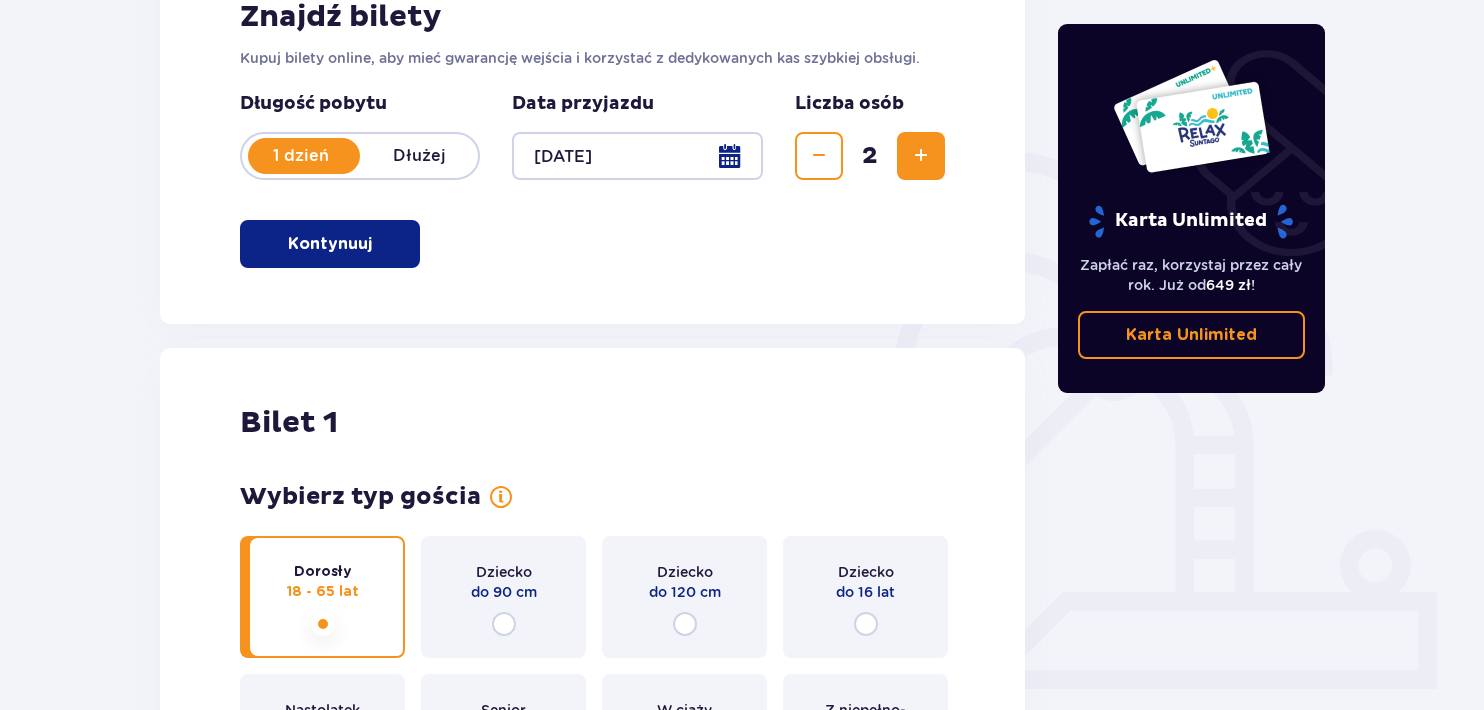 scroll, scrollTop: 304, scrollLeft: 0, axis: vertical 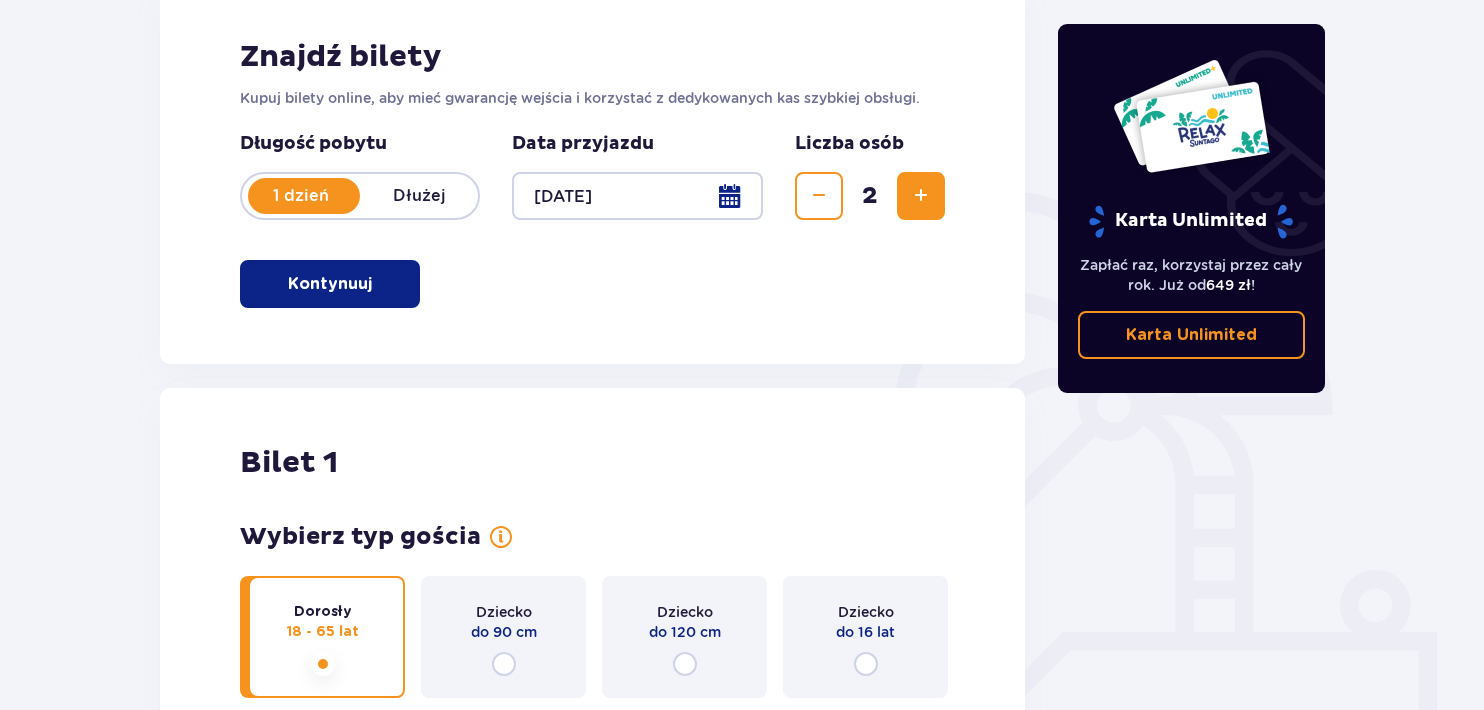 click at bounding box center (637, 196) 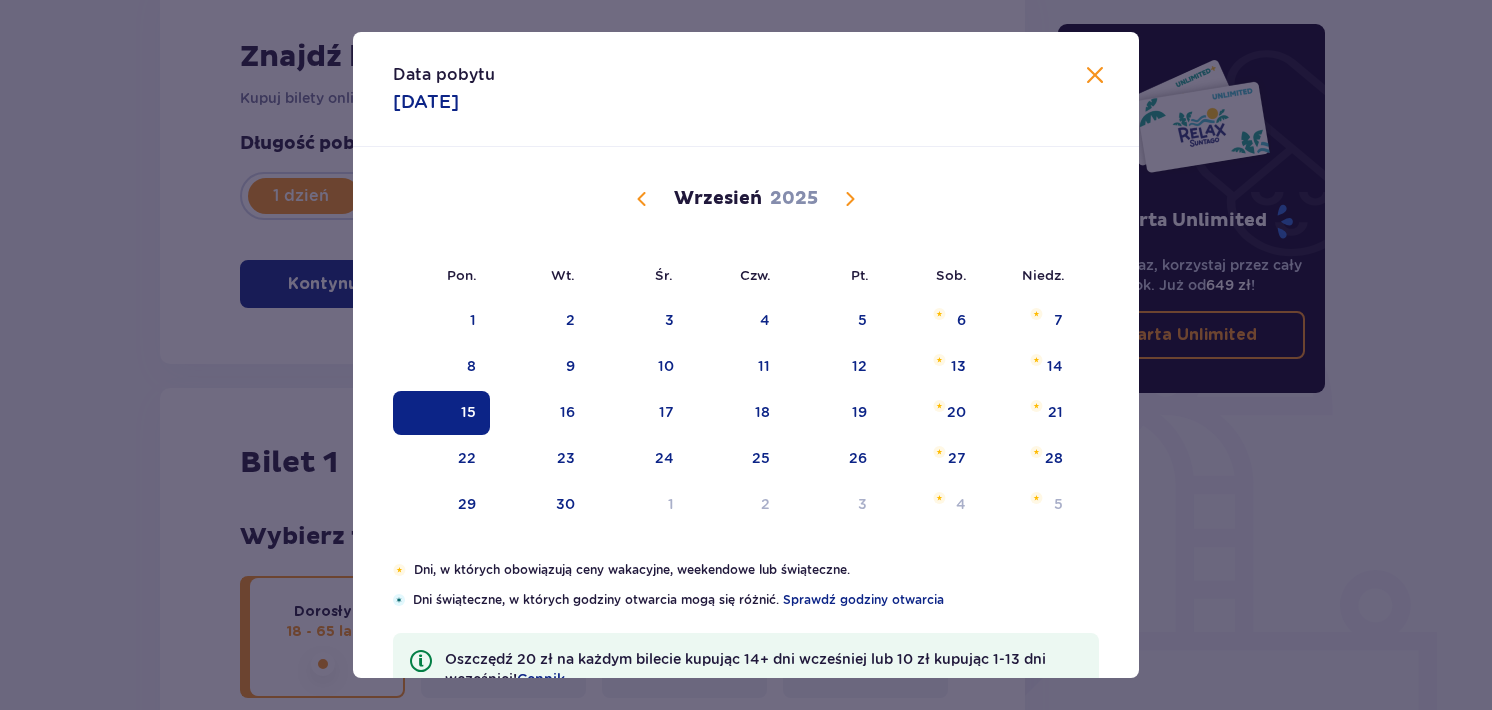 click on "Data pobytu [DATE] Pon. Wt. Śr. Czw. Pt. Sob. Niedz. Sierpień 2025 28 29 30 31 1 2 3 4 5 6 7 8 9 10 11 12 13 14 15 16 17 18 19 20 21 22 23 24 25 26 27 28 29 30 31 Wrzesień 2025 1 2 3 4 5 6 7 8 9 10 11 12 13 14 15 16 17 18 19 20 21 22 23 24 25 26 27 28 29 30 1 2 3 4 5 Październik 2025 29 30 1 2 3 4 5 6 7 8 9 10 11 12 13 14 15 16 17 18 19 20 21 22 23 24 25 26 27 28 29 30 31 1 2 Dni, w których obowiązują ceny wakacyjne, weekendowe lub świąteczne. Dni świąteczne, w których godziny otwarcia mogą się różnić.   Sprawdź godziny otwarcia Oszczędź 20 zł na każdym bilecie kupując 14+ dni wcześniej lub 10 zł kupując 1-13 dni wcześniej!  Cennik" at bounding box center (746, 355) 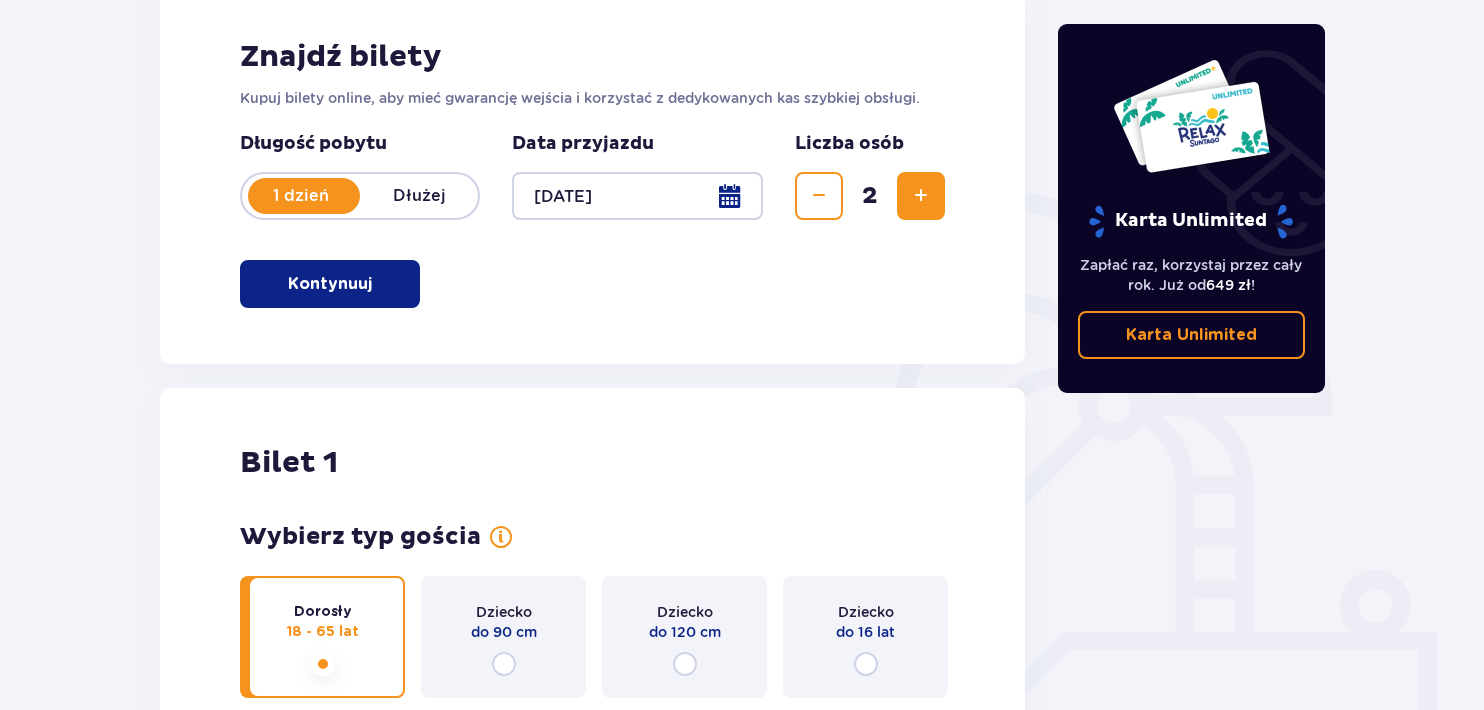 click on "1 dzień Dłużej" at bounding box center (360, 196) 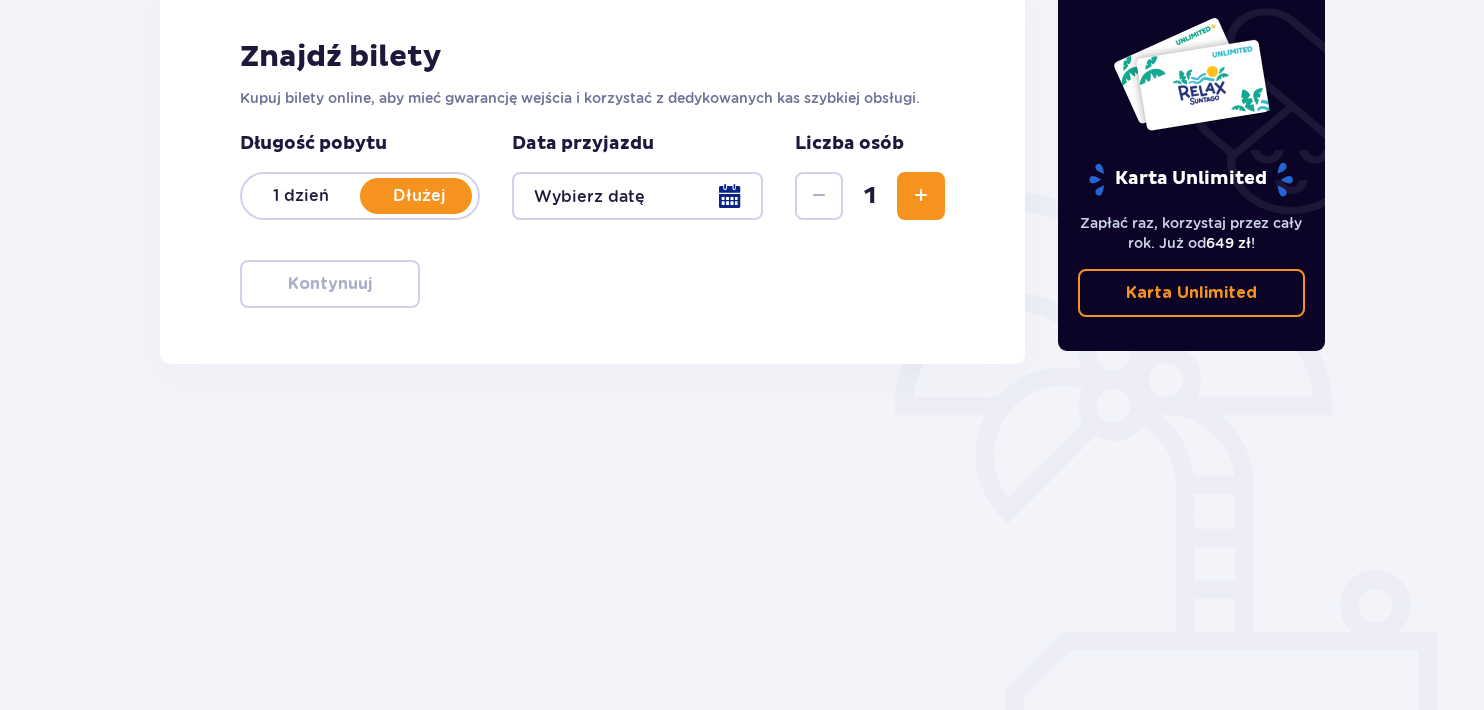 click at bounding box center [637, 196] 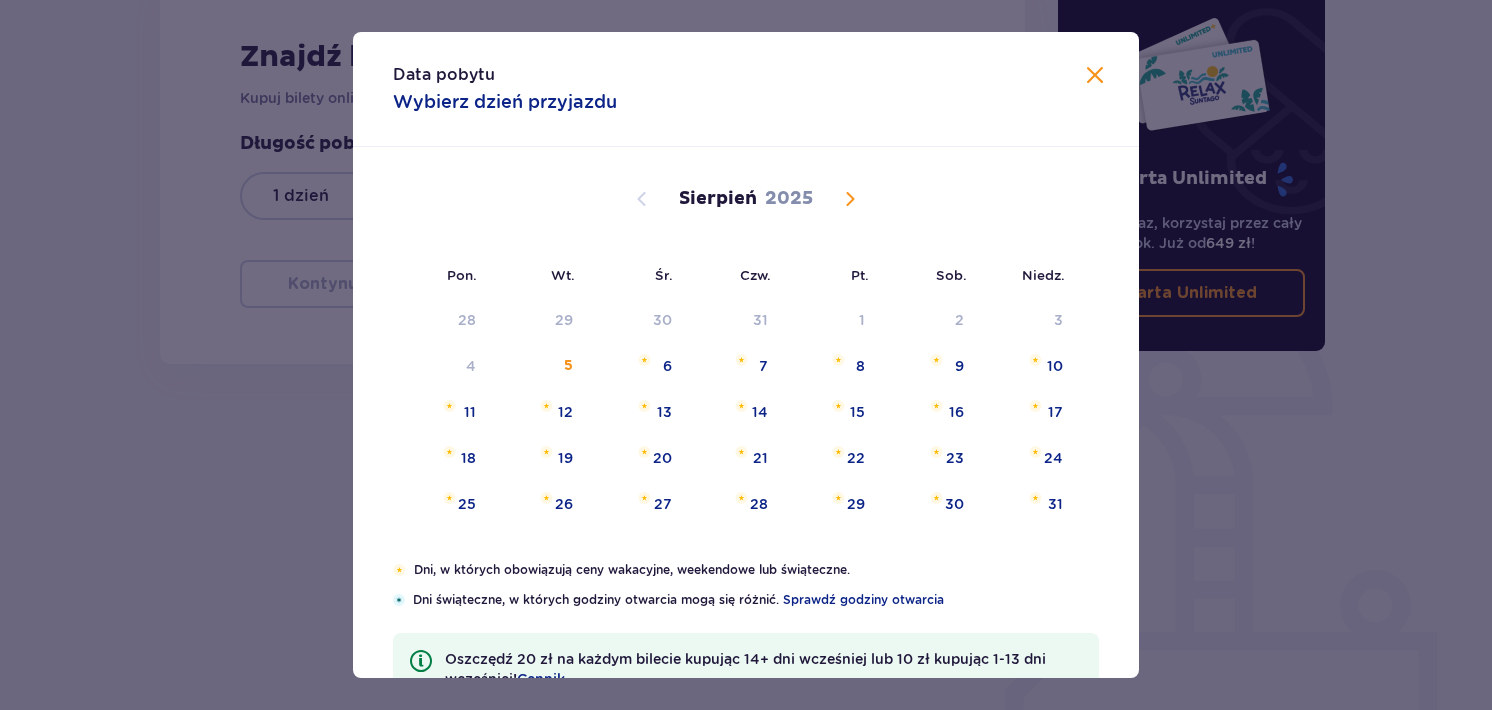 click at bounding box center [850, 199] 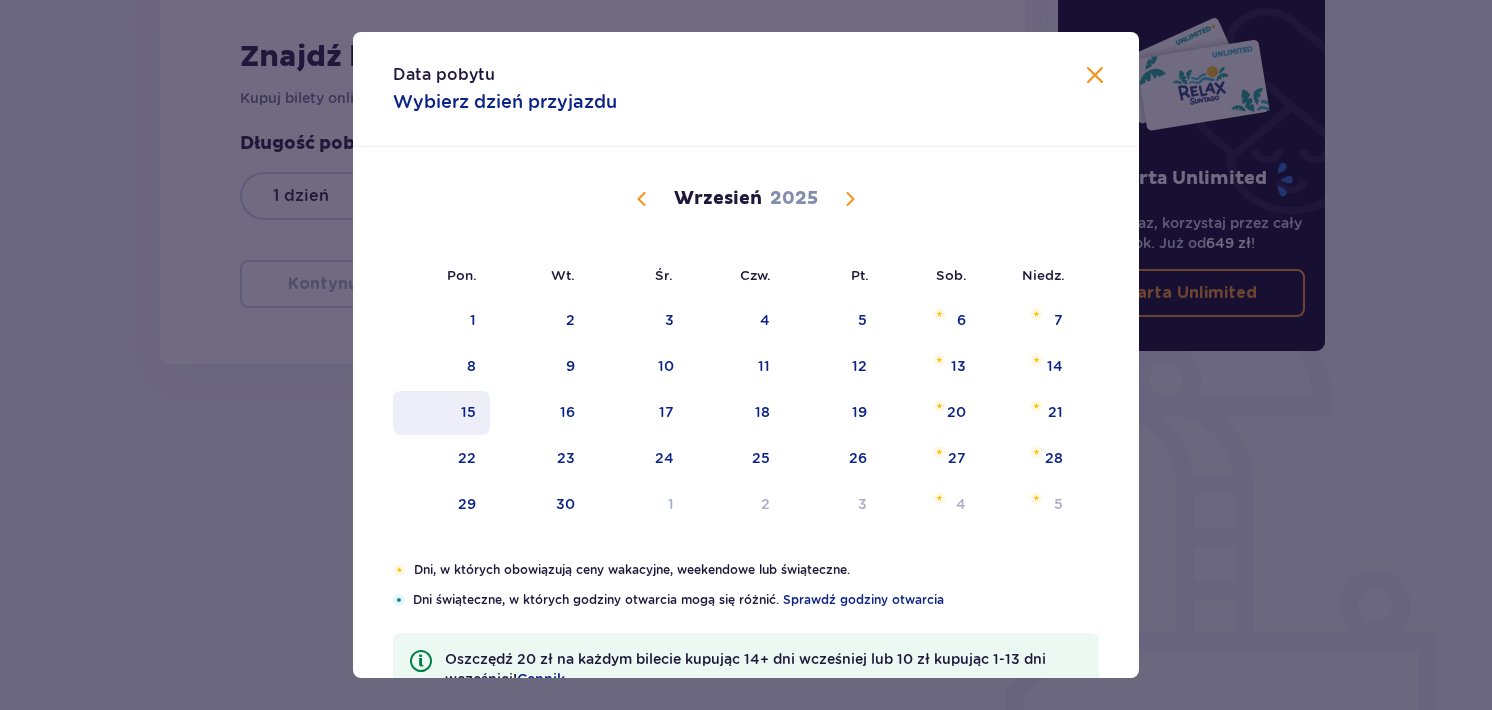 click on "15" at bounding box center [441, 413] 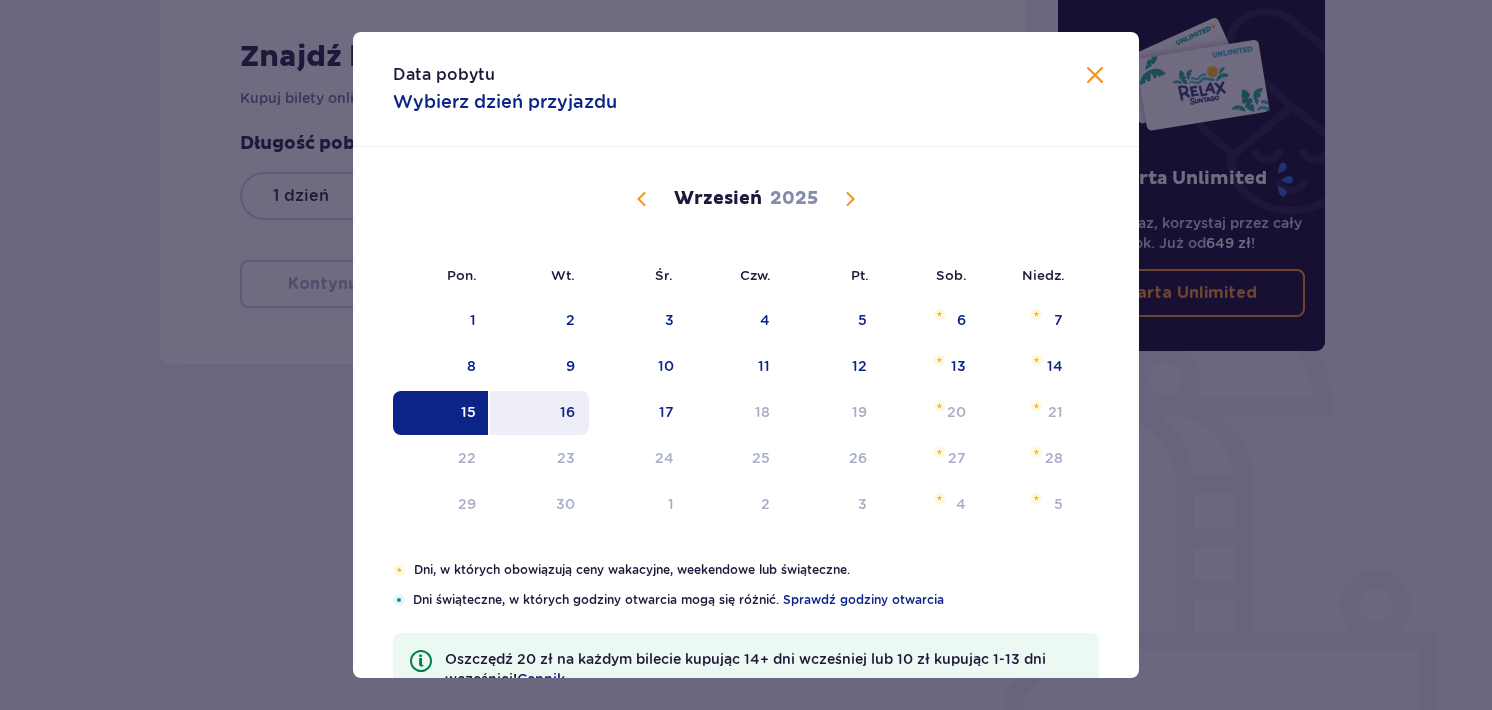 click on "16" at bounding box center (539, 413) 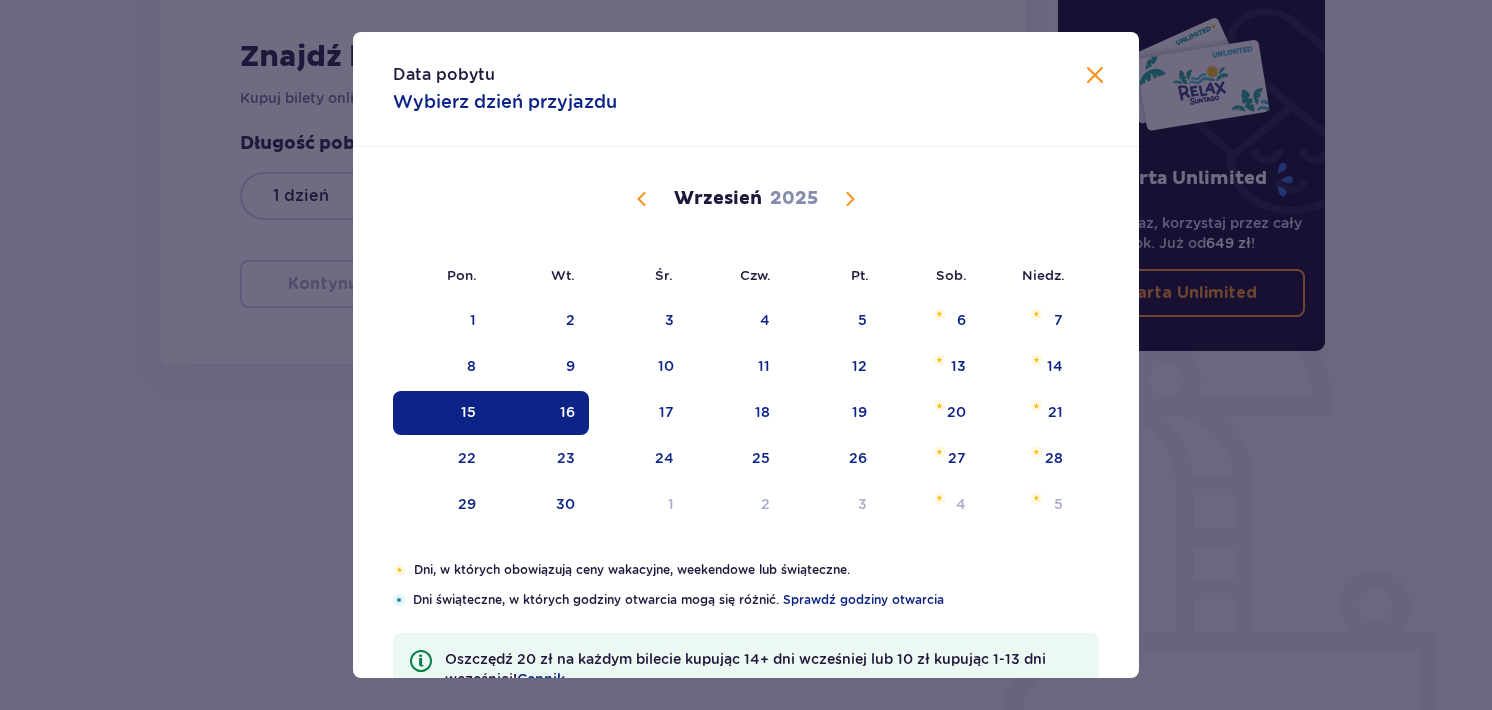 type on "[DATE] - [DATE]" 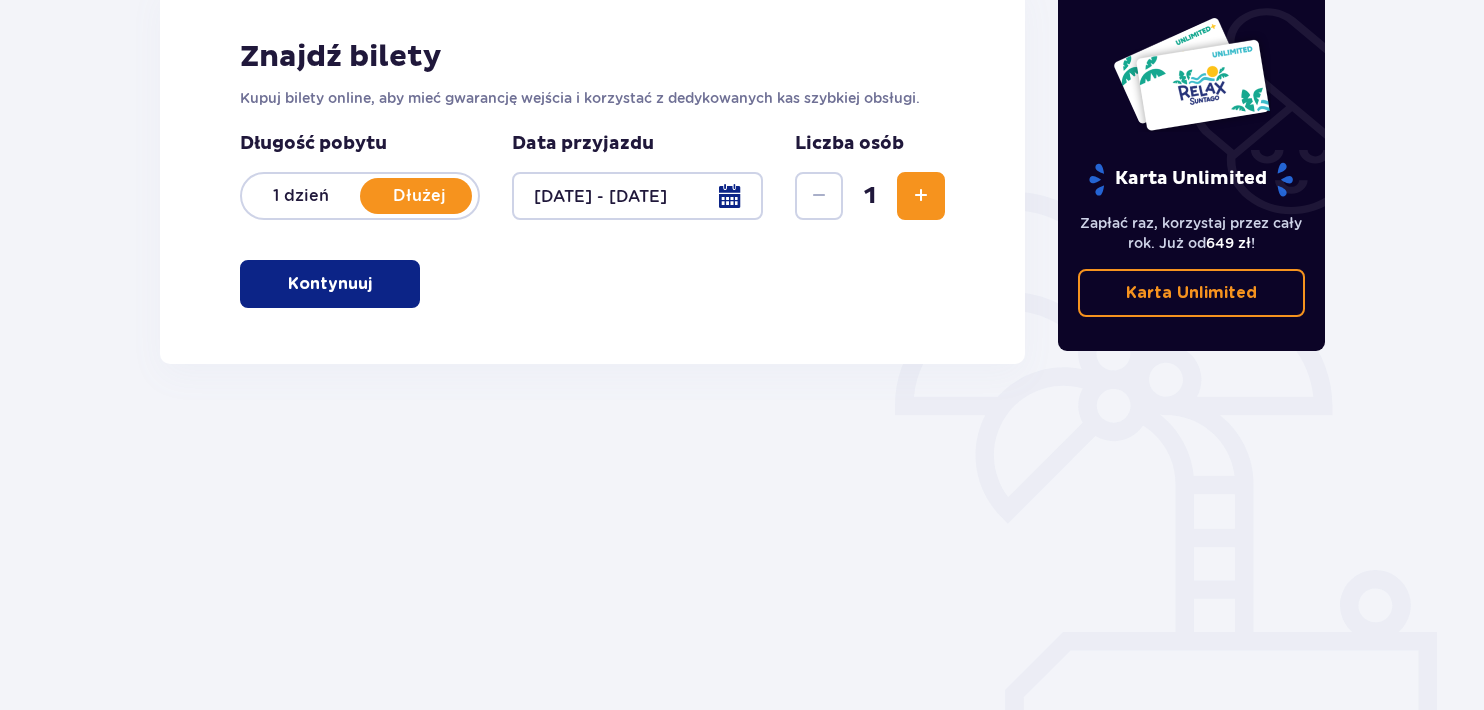 click at bounding box center [921, 196] 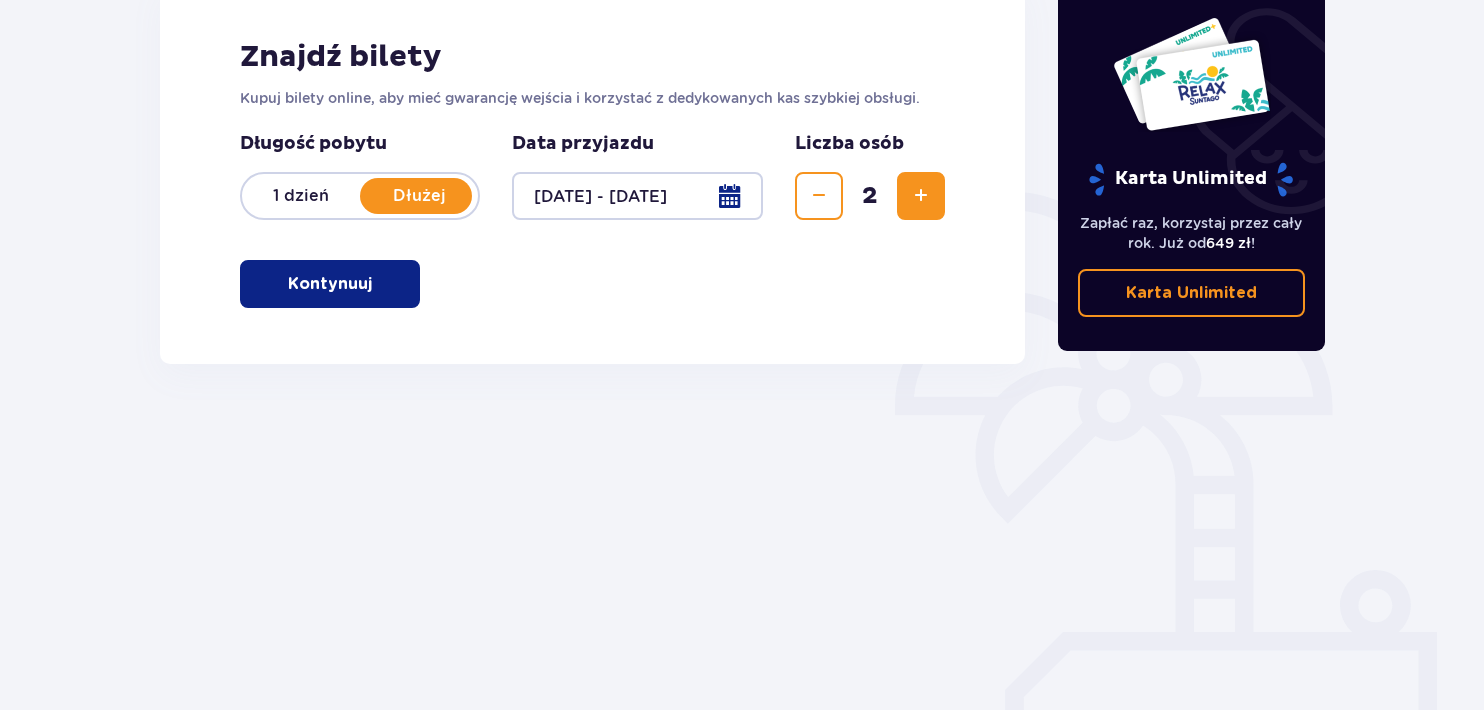 click on "Znajdź bilety Kupuj bilety online, aby mieć gwarancję wejścia i korzystać z dedykowanych kas szybkiej obsługi. Długość pobytu 1 dzień Dłużej Data przyjazdu [DATE] - [DATE] Liczba osób 2 Kontynuuj" at bounding box center (592, 173) 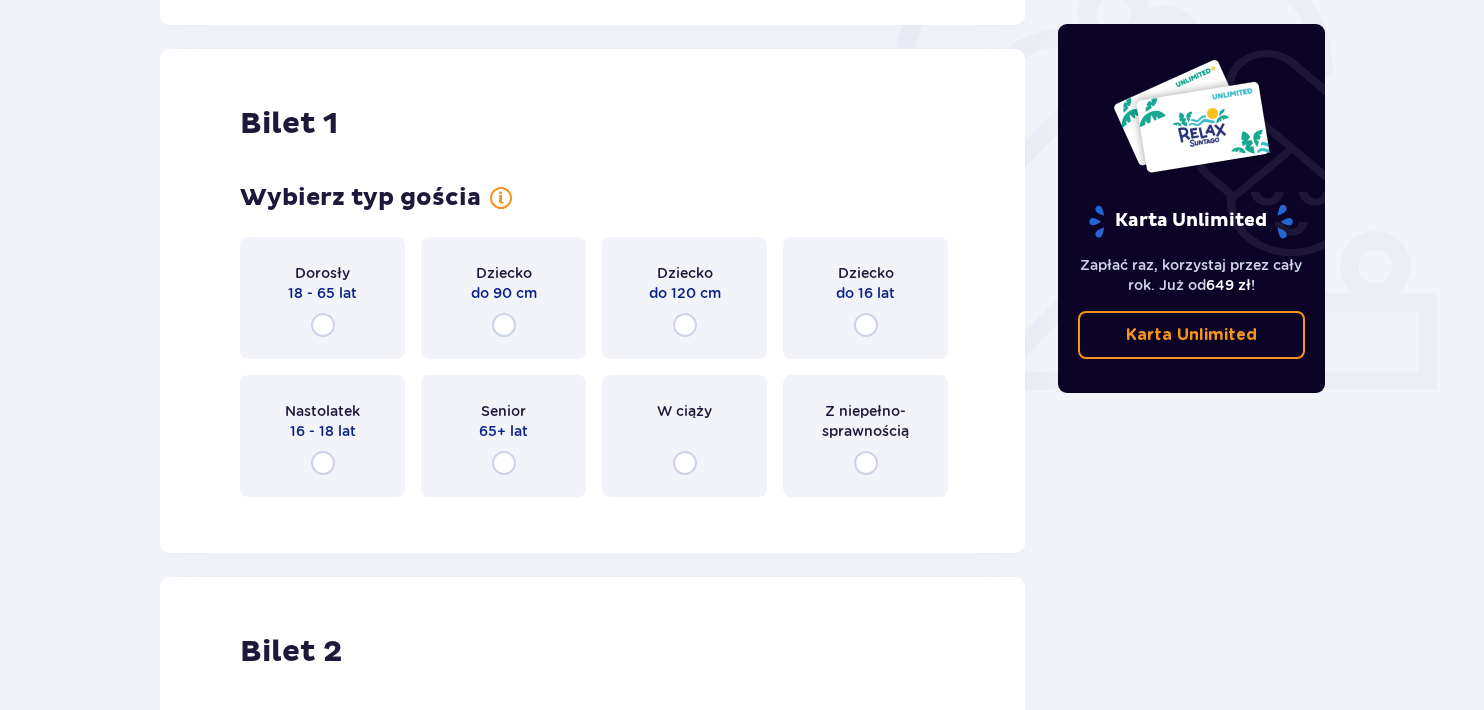 type 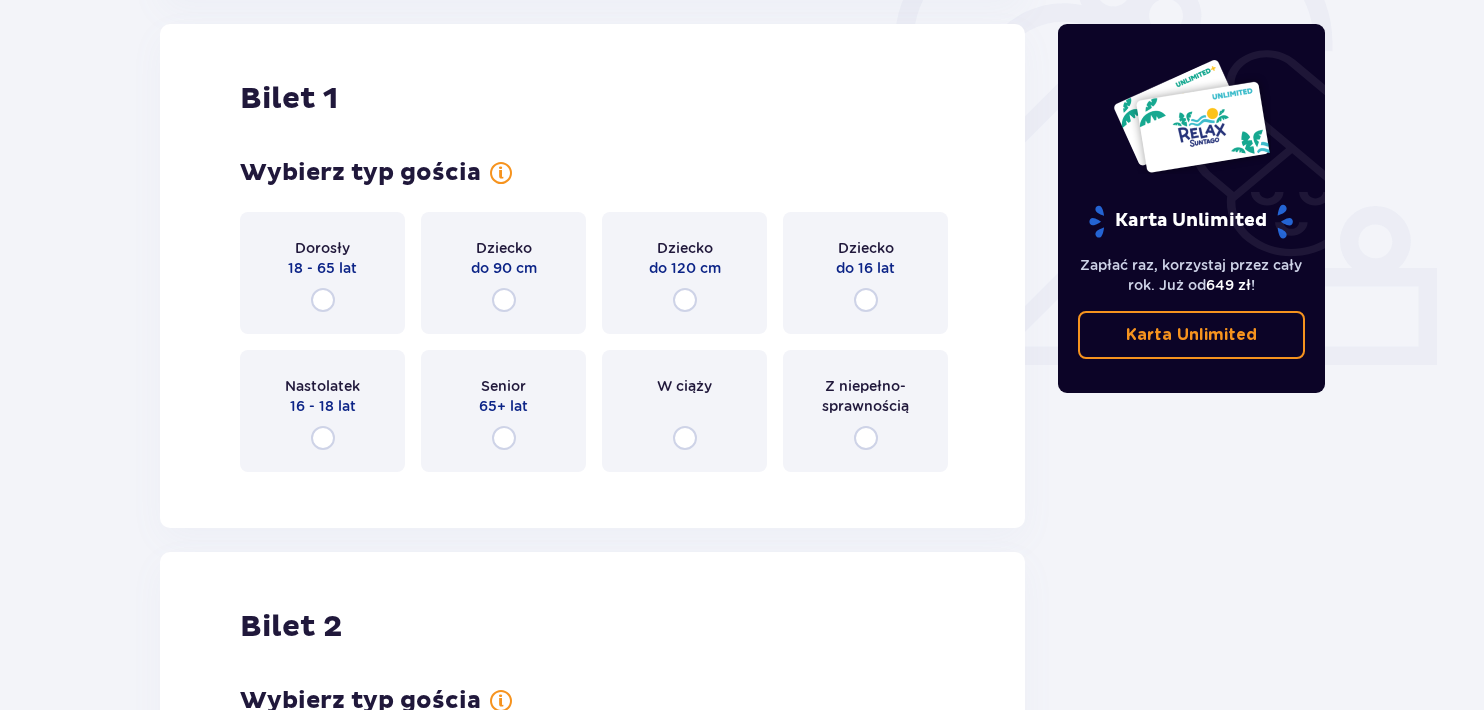 click on "Dorosły 18 - 65 lat" at bounding box center (322, 273) 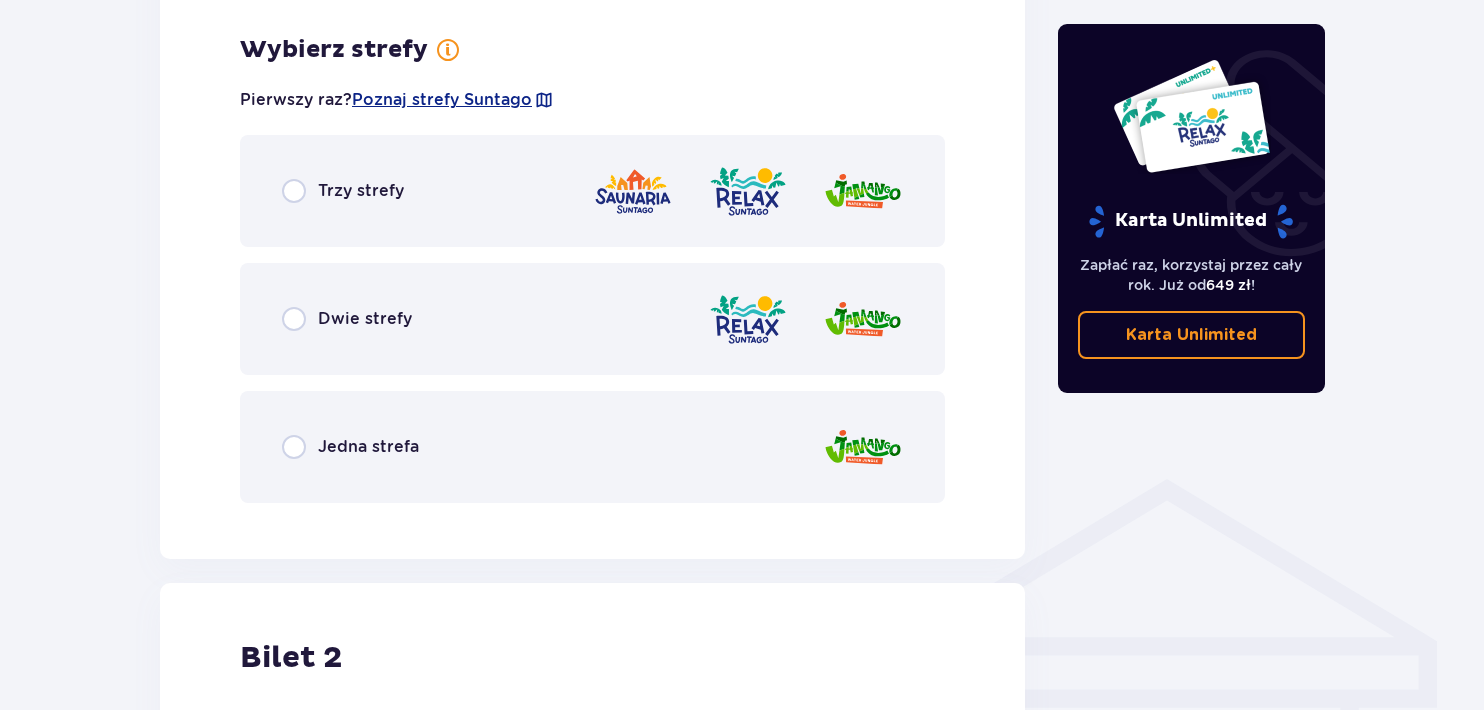 scroll, scrollTop: 1156, scrollLeft: 0, axis: vertical 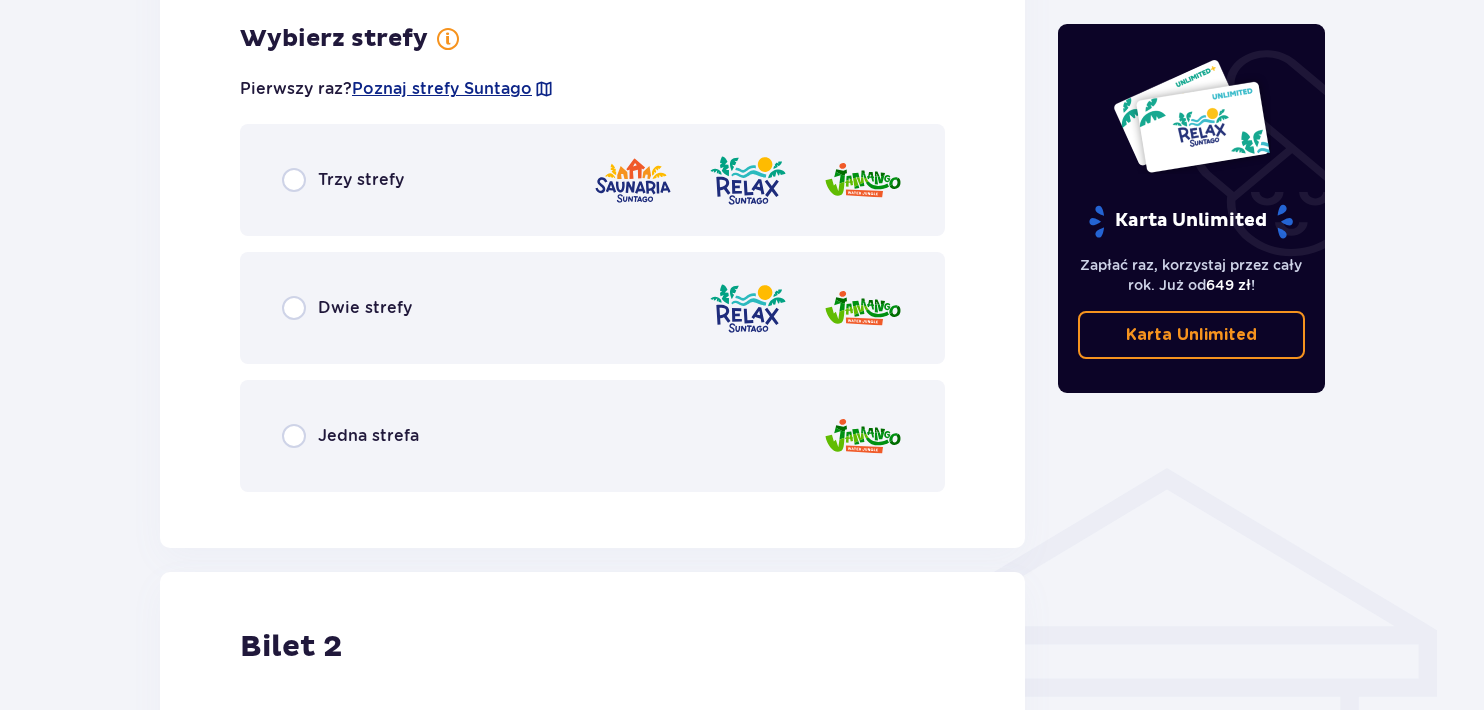 click on "Trzy strefy" at bounding box center [592, 180] 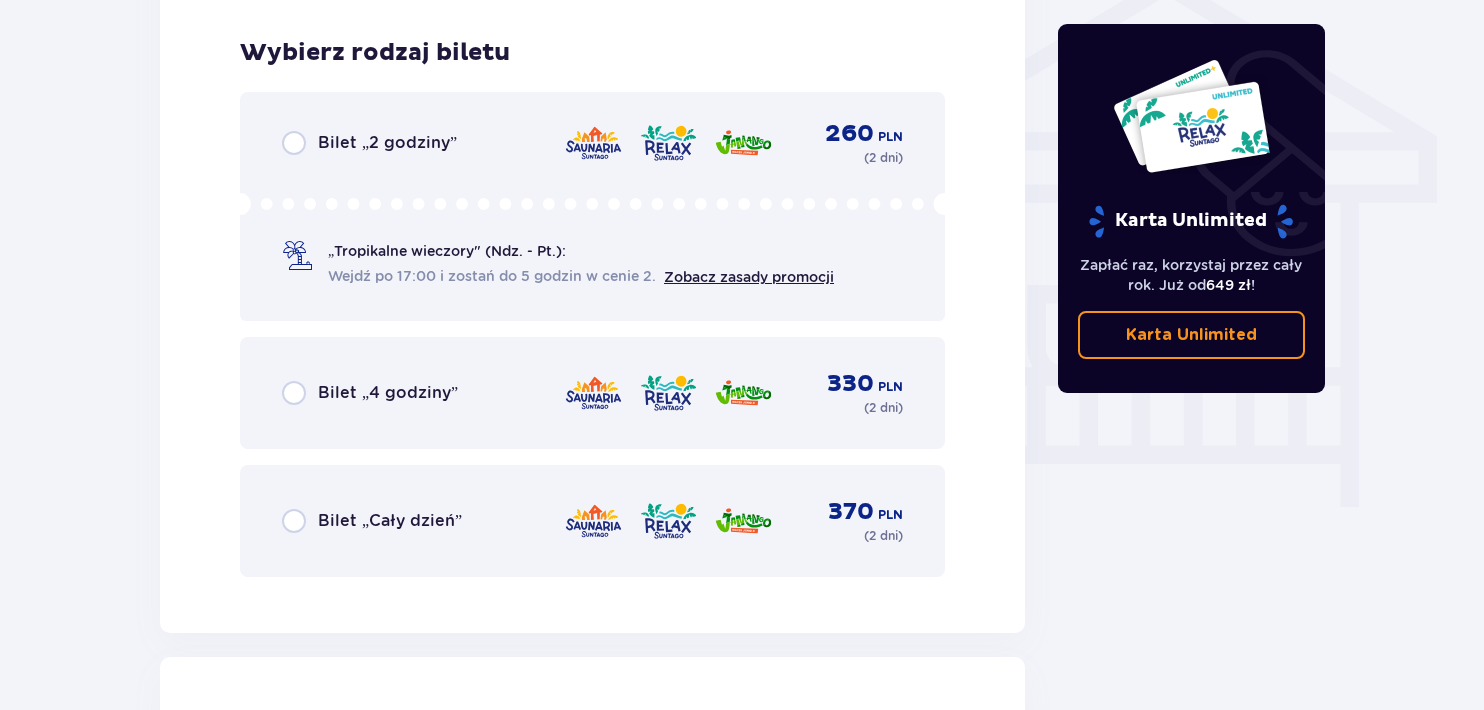 scroll, scrollTop: 1664, scrollLeft: 0, axis: vertical 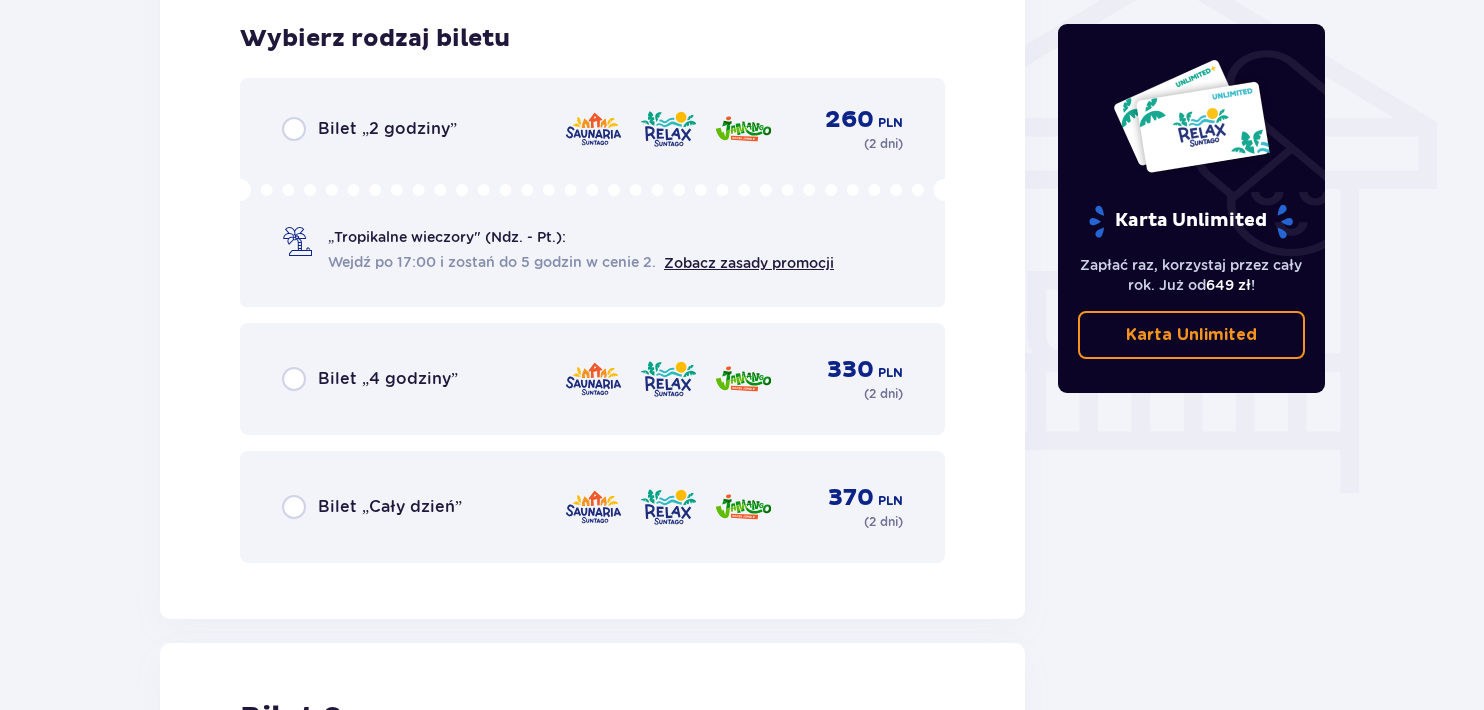 click on "Bilet „Cały dzień”   370 PLN ( 2 dni )" at bounding box center (592, 507) 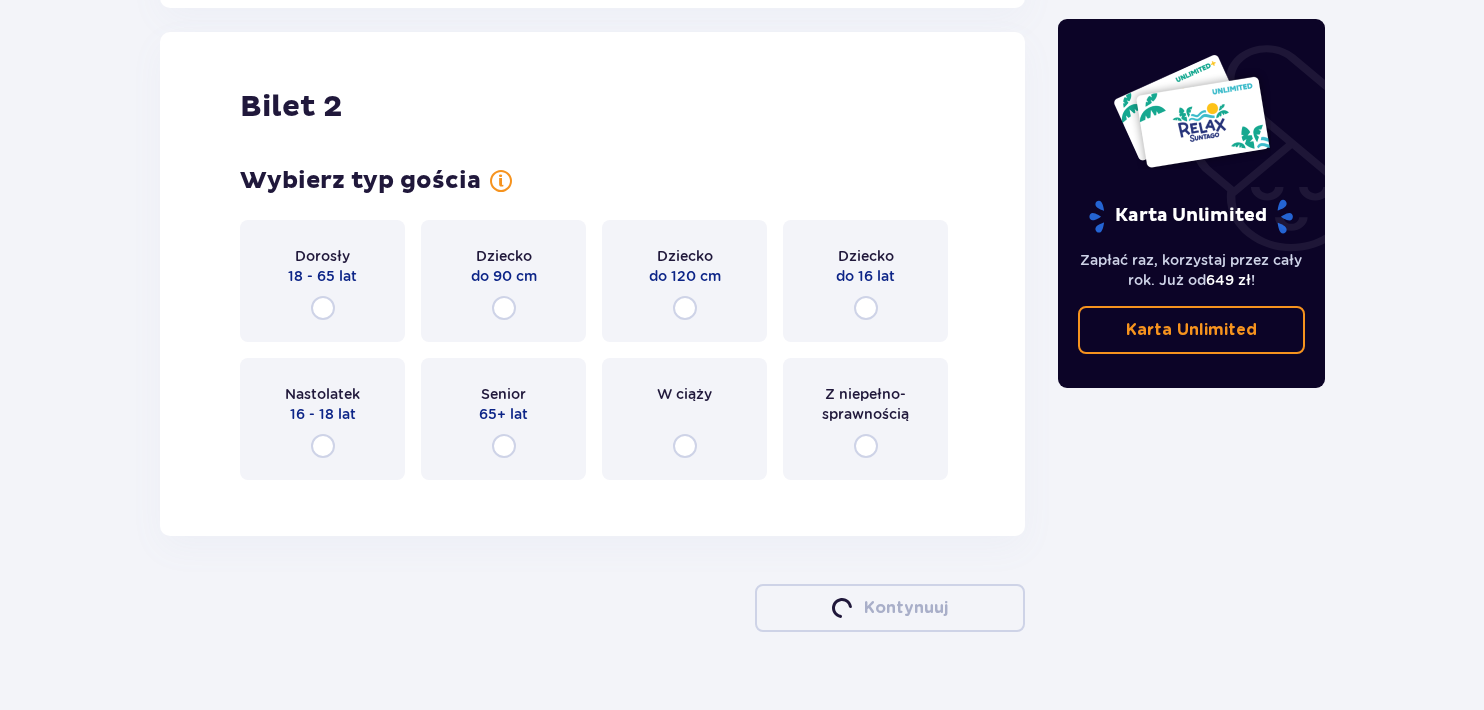 scroll, scrollTop: 2281, scrollLeft: 0, axis: vertical 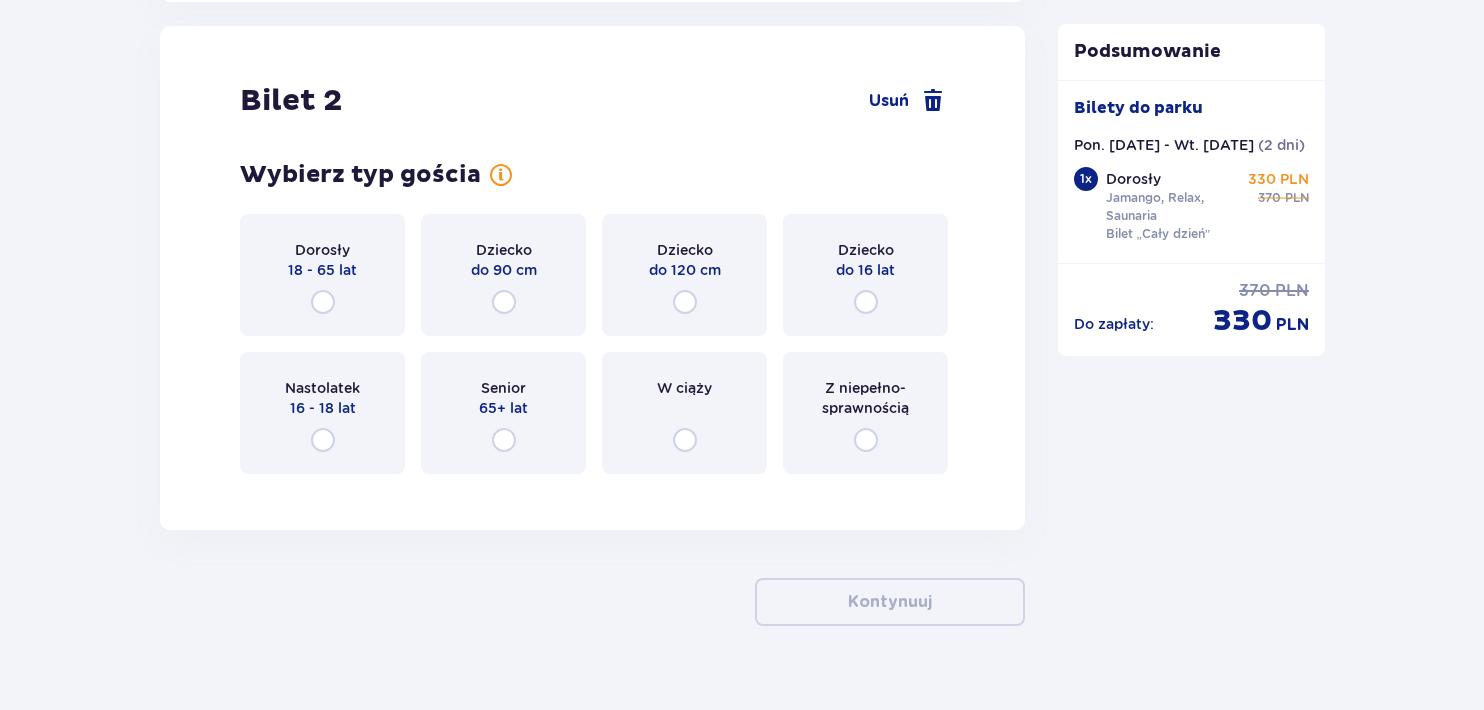click on "Dorosły 18 - 65 lat" at bounding box center [322, 275] 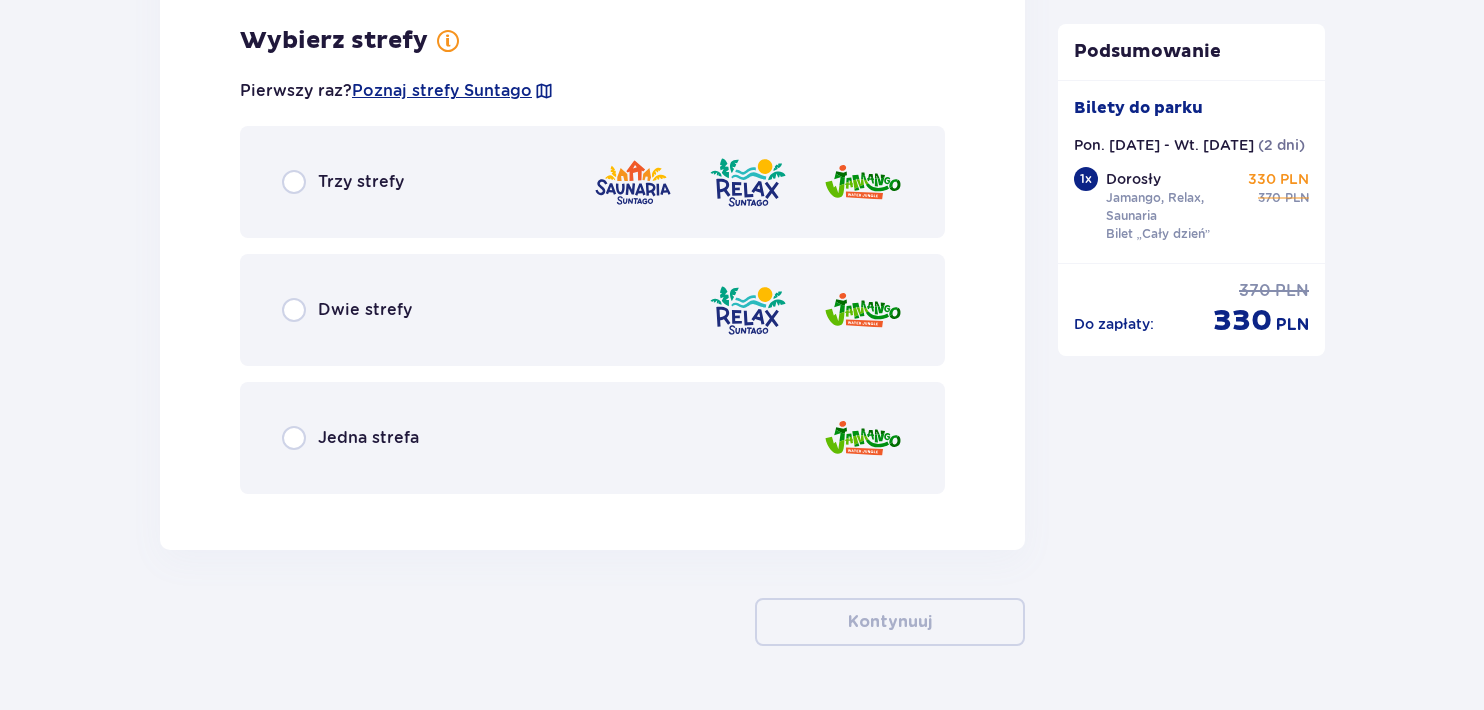 click on "Trzy strefy" at bounding box center [592, 182] 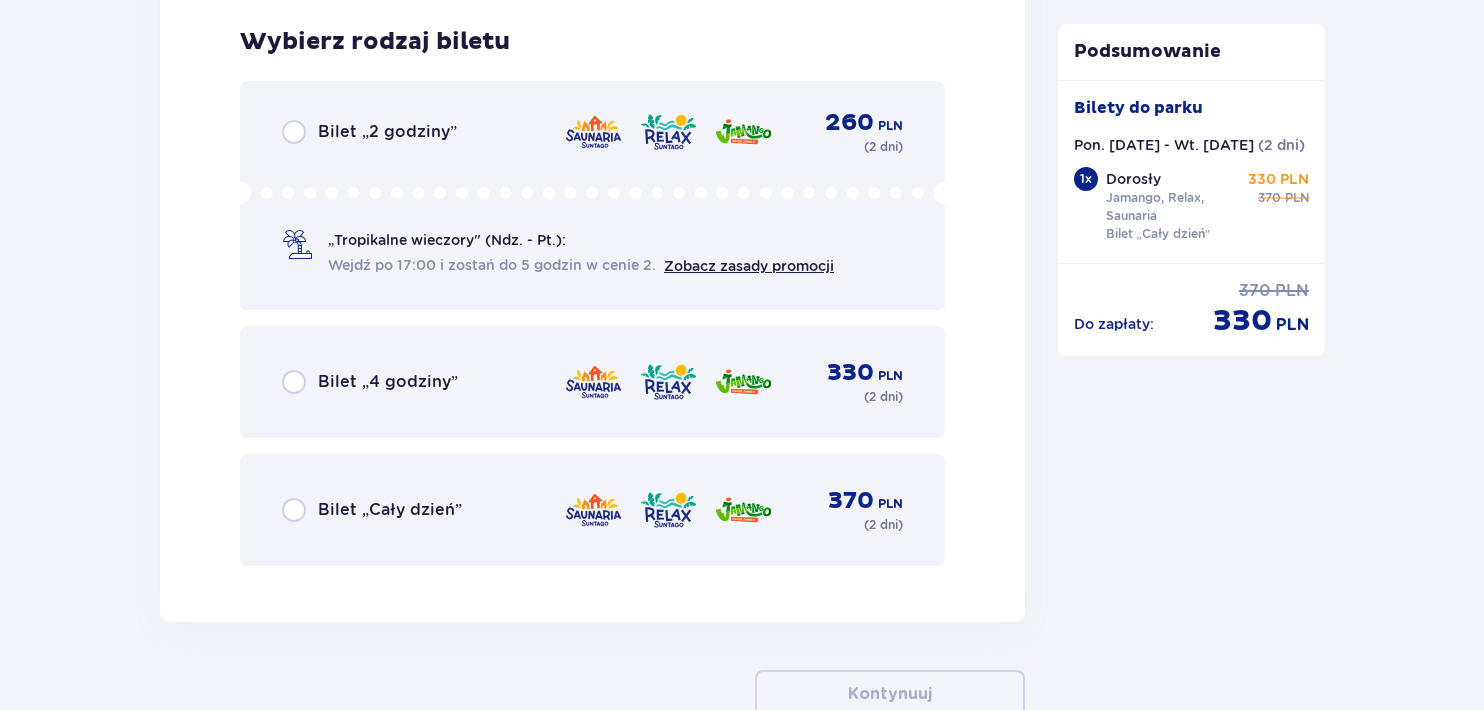 scroll, scrollTop: 3277, scrollLeft: 0, axis: vertical 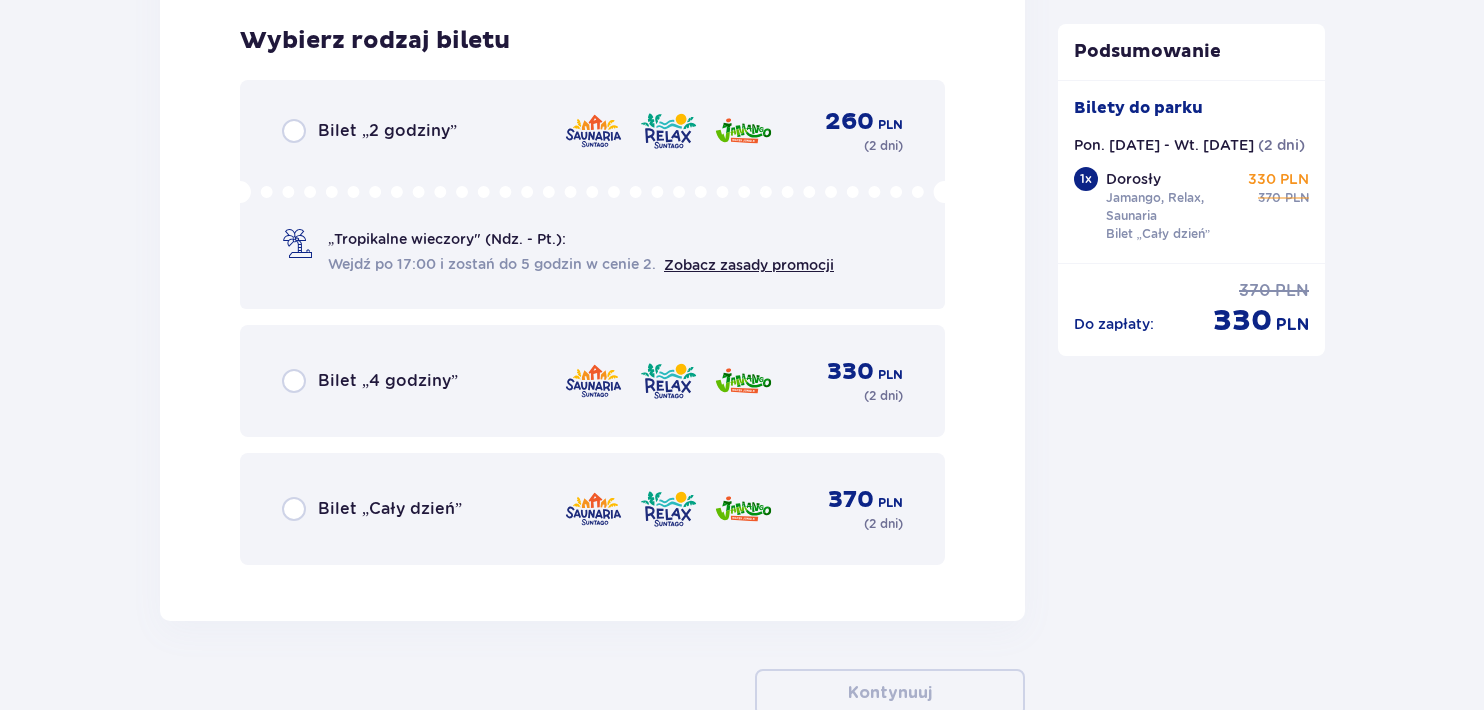 click on "Bilet „Cały dzień”   370 PLN ( 2 dni )" at bounding box center (592, 509) 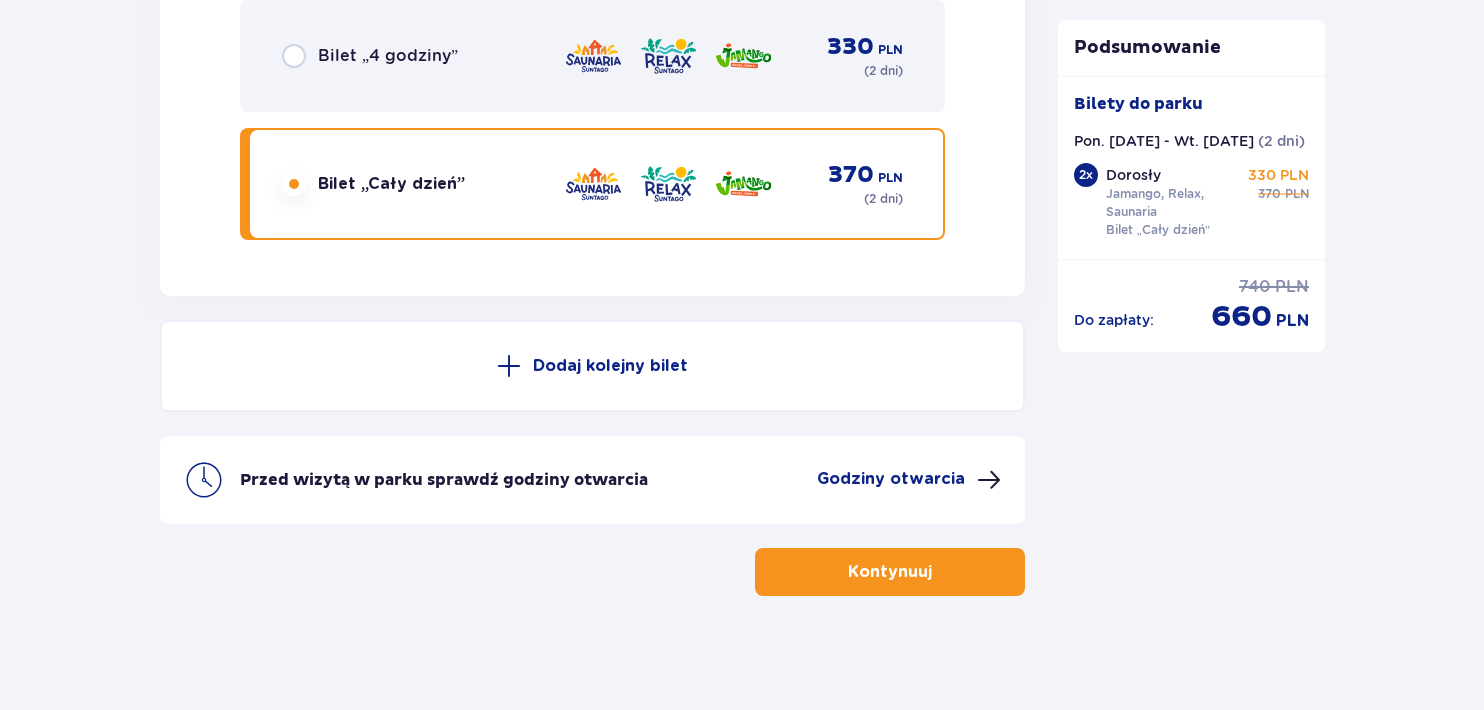 scroll, scrollTop: 3605, scrollLeft: 0, axis: vertical 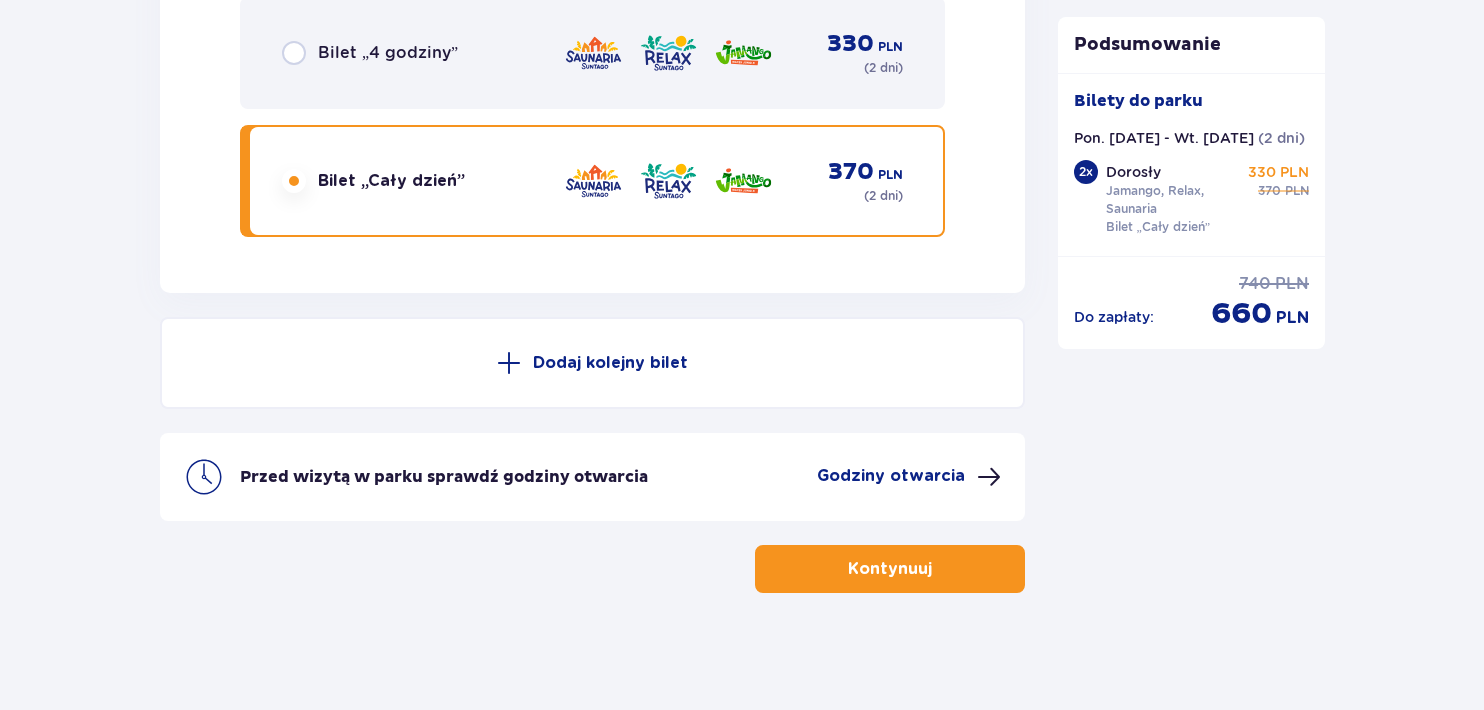 click on "Bilety Pomiń ten krok Znajdź bilety Kupuj bilety online, aby mieć gwarancję wejścia i korzystać z dedykowanych kas szybkiej obsługi. Długość pobytu 1 dzień Dłużej Data przyjazdu [DATE] - [DATE] Liczba osób 2 Kontynuuj Bilet   1 Usuń Wybierz typ gościa Dorosły 18 - 65 lat Dziecko do 90 cm Dziecko do 120 cm Dziecko do 16 lat Nastolatek 16 - 18 lat Senior 65+ lat W ciąży Z niepełno­sprawnością Wybierz strefy Pierwszy raz?  Poznaj strefy Suntago Trzy strefy Dwie strefy Jedna strefa Wybierz rodzaj biletu Bilet „2 godziny”   260 PLN ( 2 dni ) „Tropikalne wieczory" (Ndz. - Pt.): Wejdź po 17:00 i zostań do 5 godzin w cenie 2. Zobacz zasady promocji Bilet „4 godziny”   330 PLN ( 2 dni ) Bilet „Cały dzień”   370 PLN ( 2 dni ) Bilet   2 Usuń Wybierz typ gościa Dorosły 18 - 65 lat Dziecko do 90 cm Dziecko do 120 cm Dziecko do 16 lat Nastolatek 16 - 18 lat Senior 65+ lat W ciąży Z niepełno­sprawnością Wybierz strefy Pierwszy raz?  Poznaj strefy Suntago Trzy strefy" at bounding box center [742, -1368] 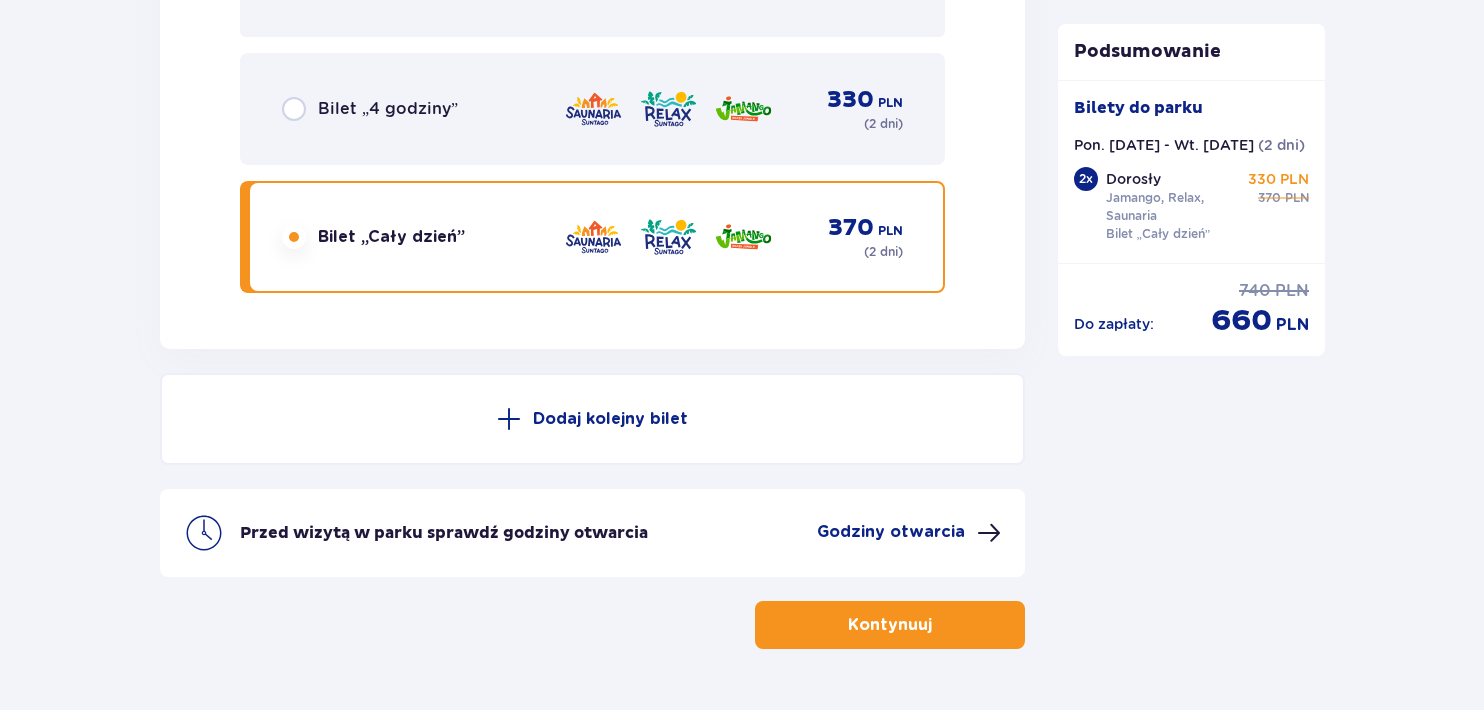 scroll, scrollTop: 3605, scrollLeft: 0, axis: vertical 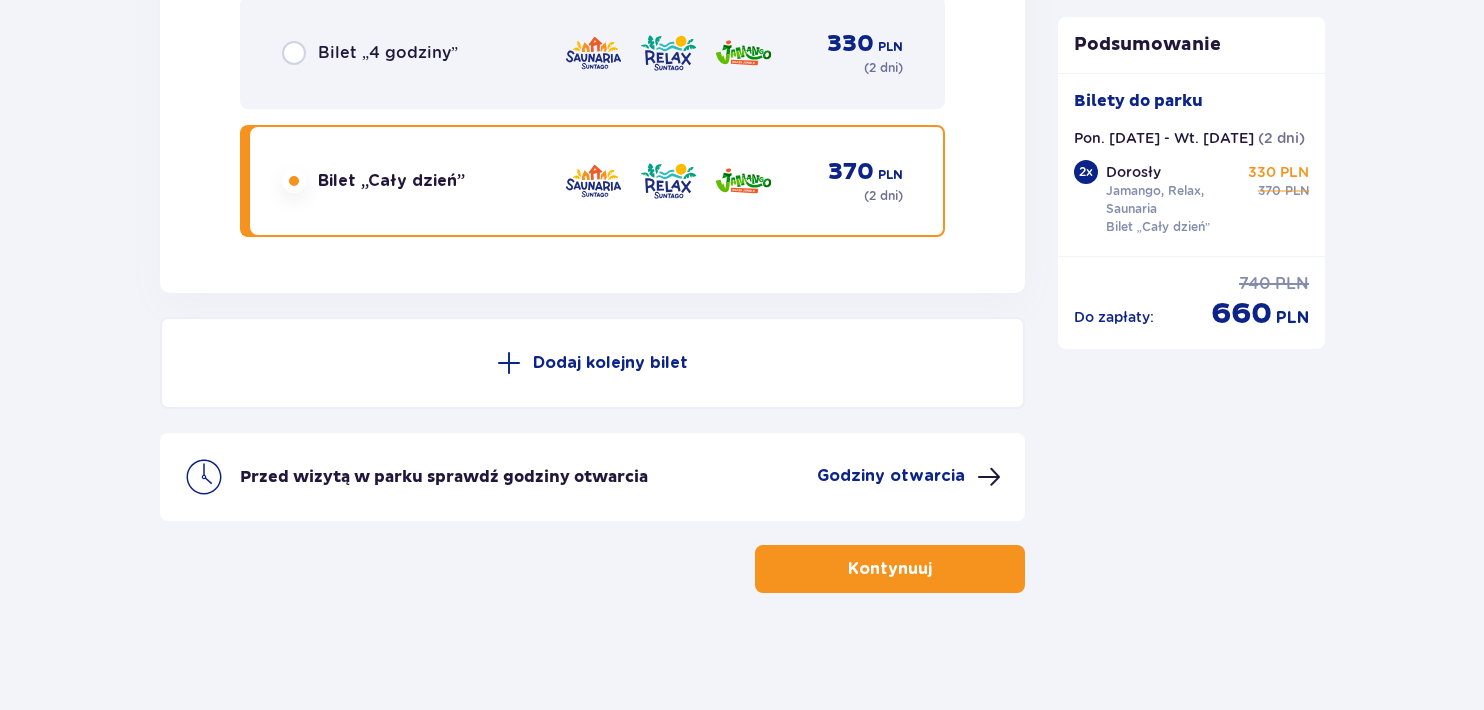 click on "Kontynuuj" at bounding box center (890, 569) 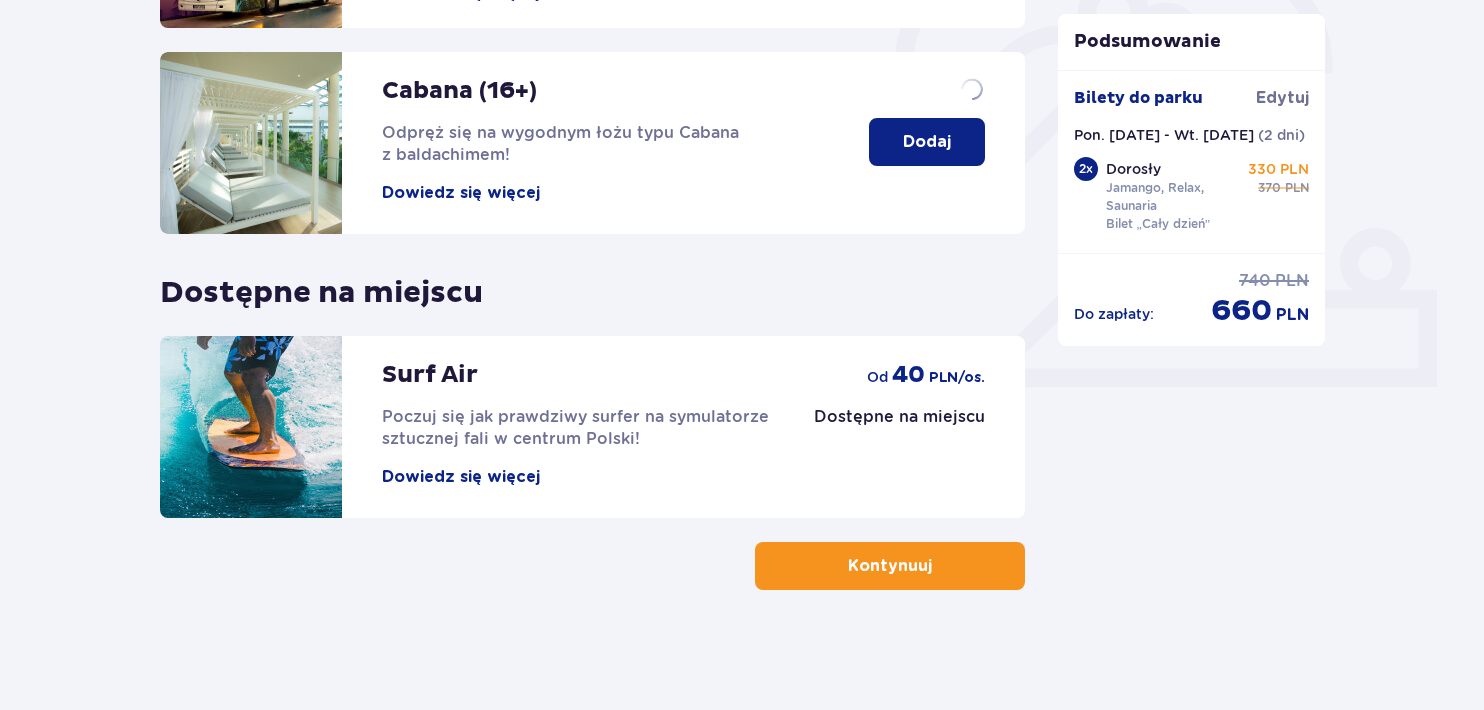 scroll, scrollTop: 0, scrollLeft: 0, axis: both 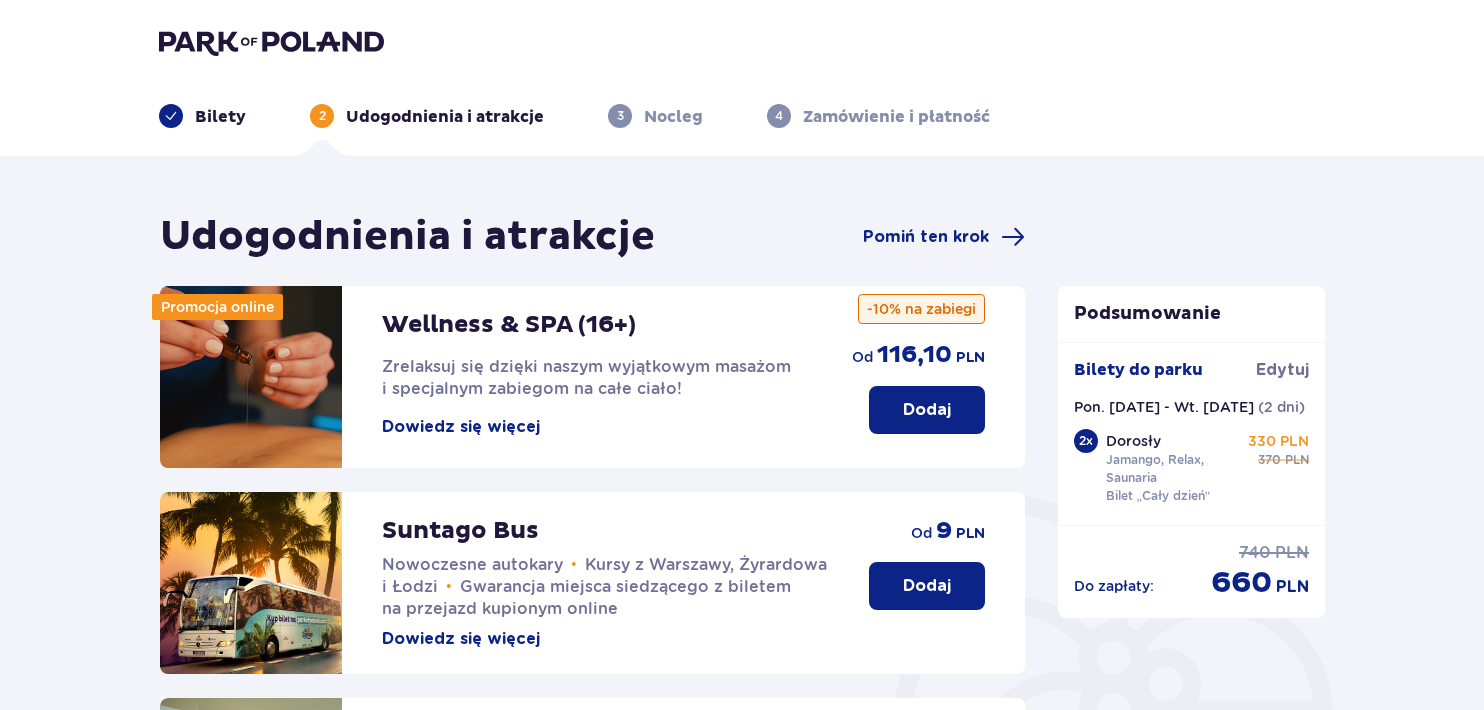 click on "Zrelaksuj się dzięki naszym wyjątkowym masażom i specjalnym zabiegom na całe ciało!" at bounding box center (597, 378) 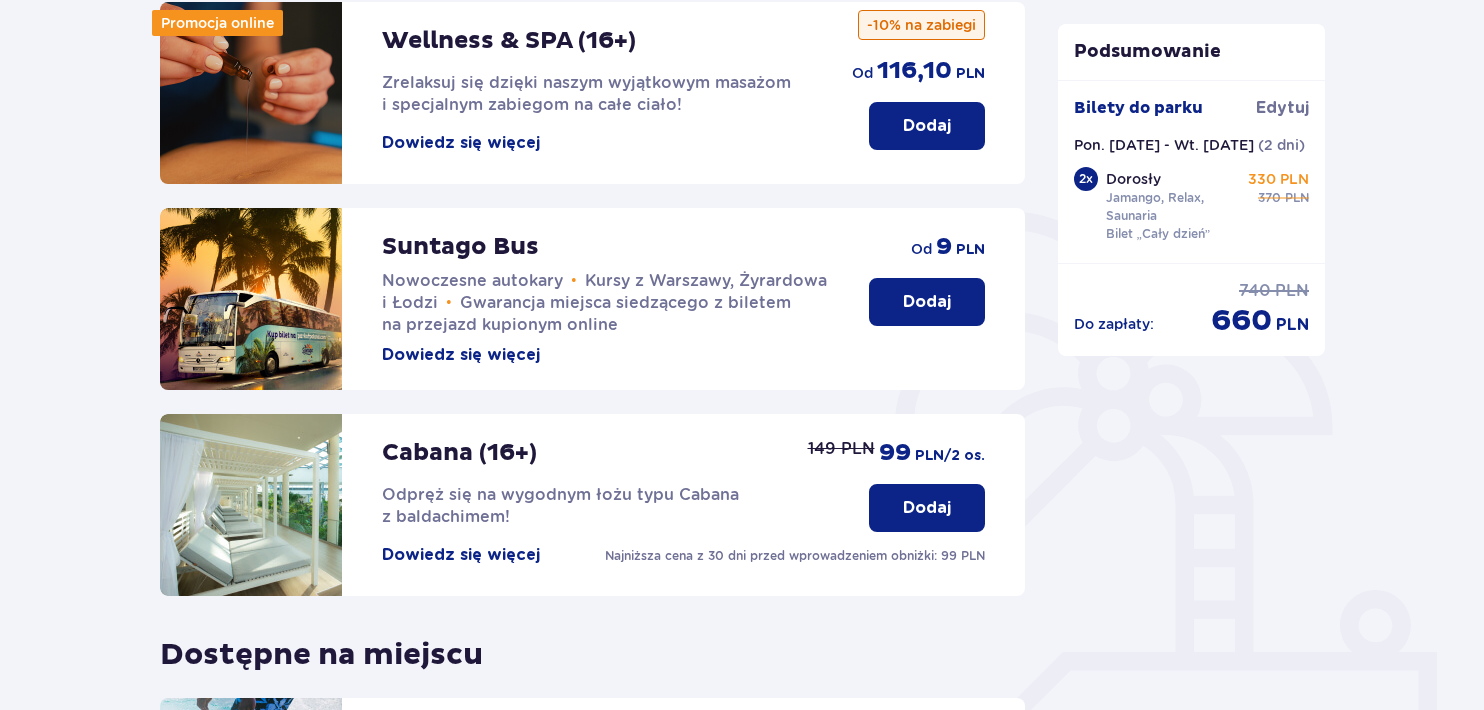 scroll, scrollTop: 360, scrollLeft: 0, axis: vertical 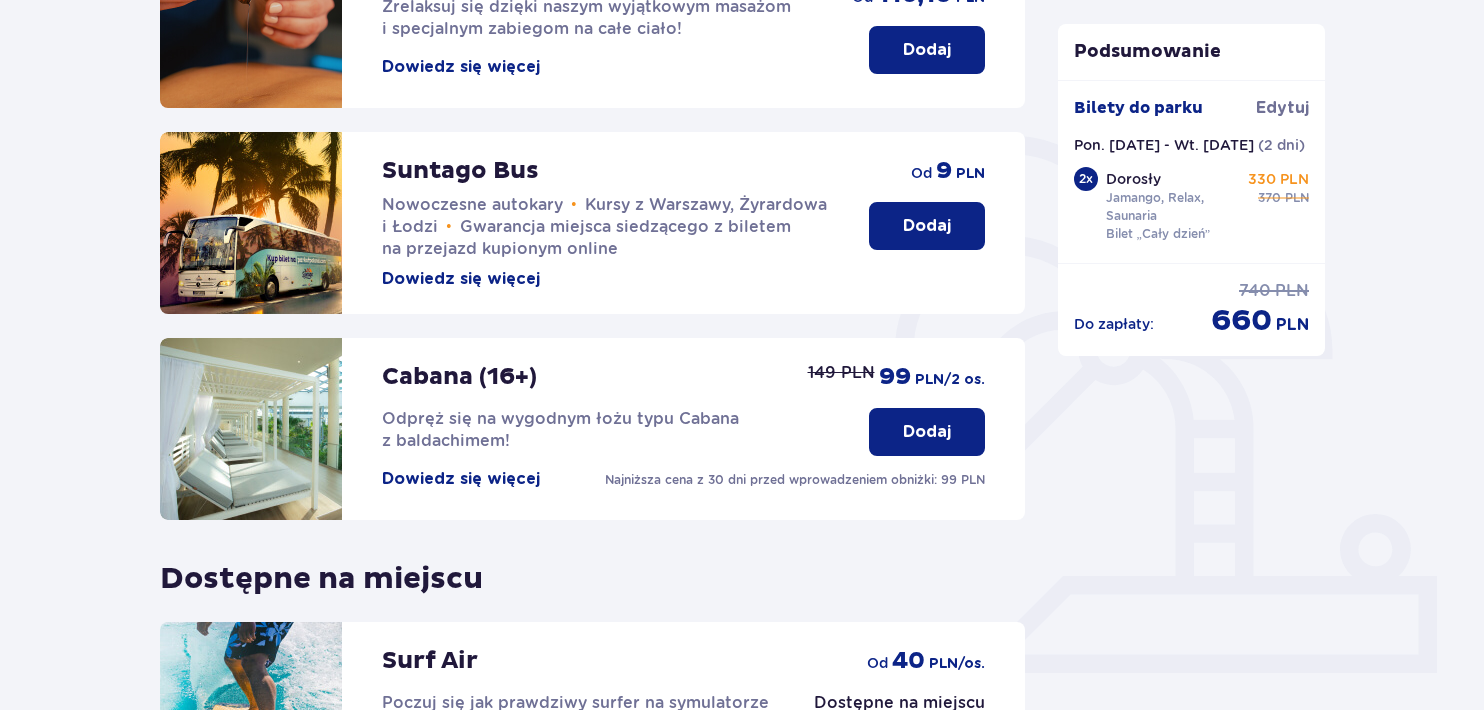 click on "Dodaj" at bounding box center (927, 226) 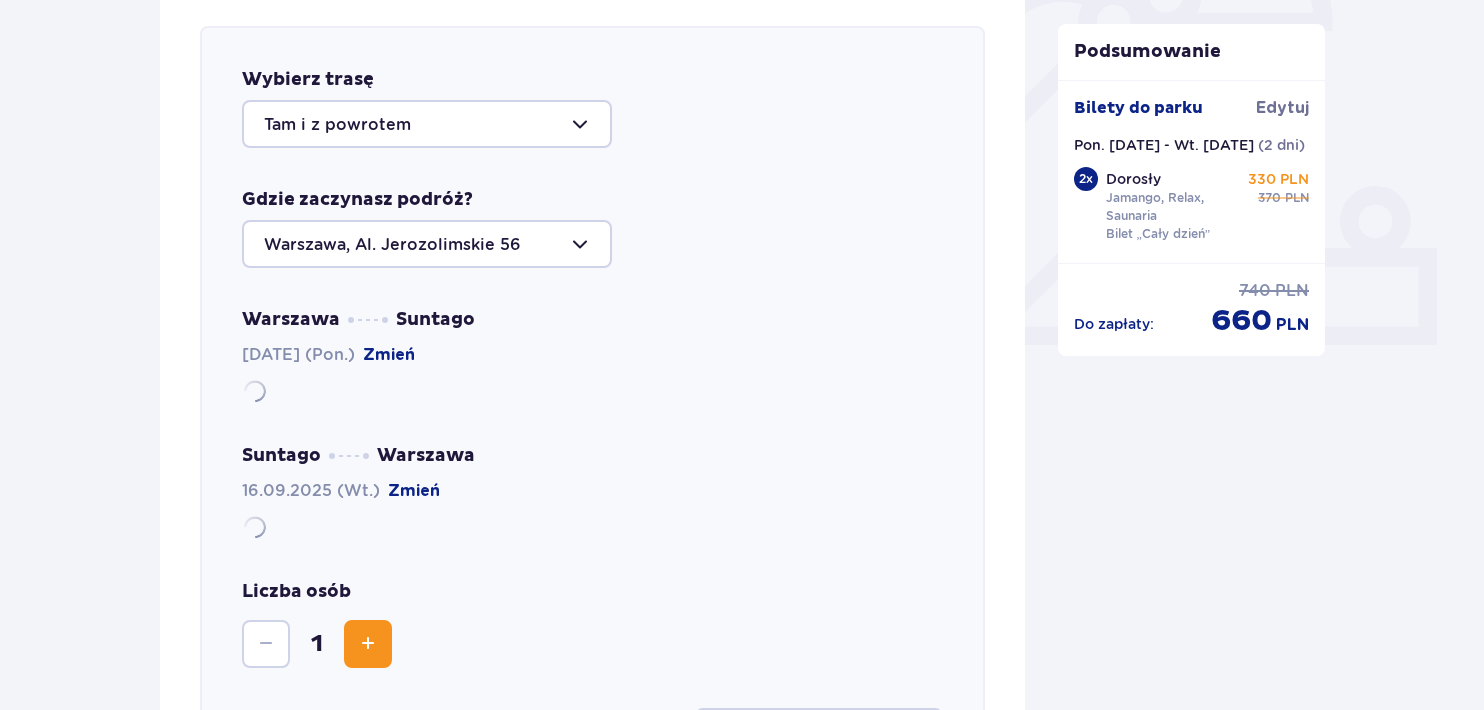 scroll, scrollTop: 689, scrollLeft: 0, axis: vertical 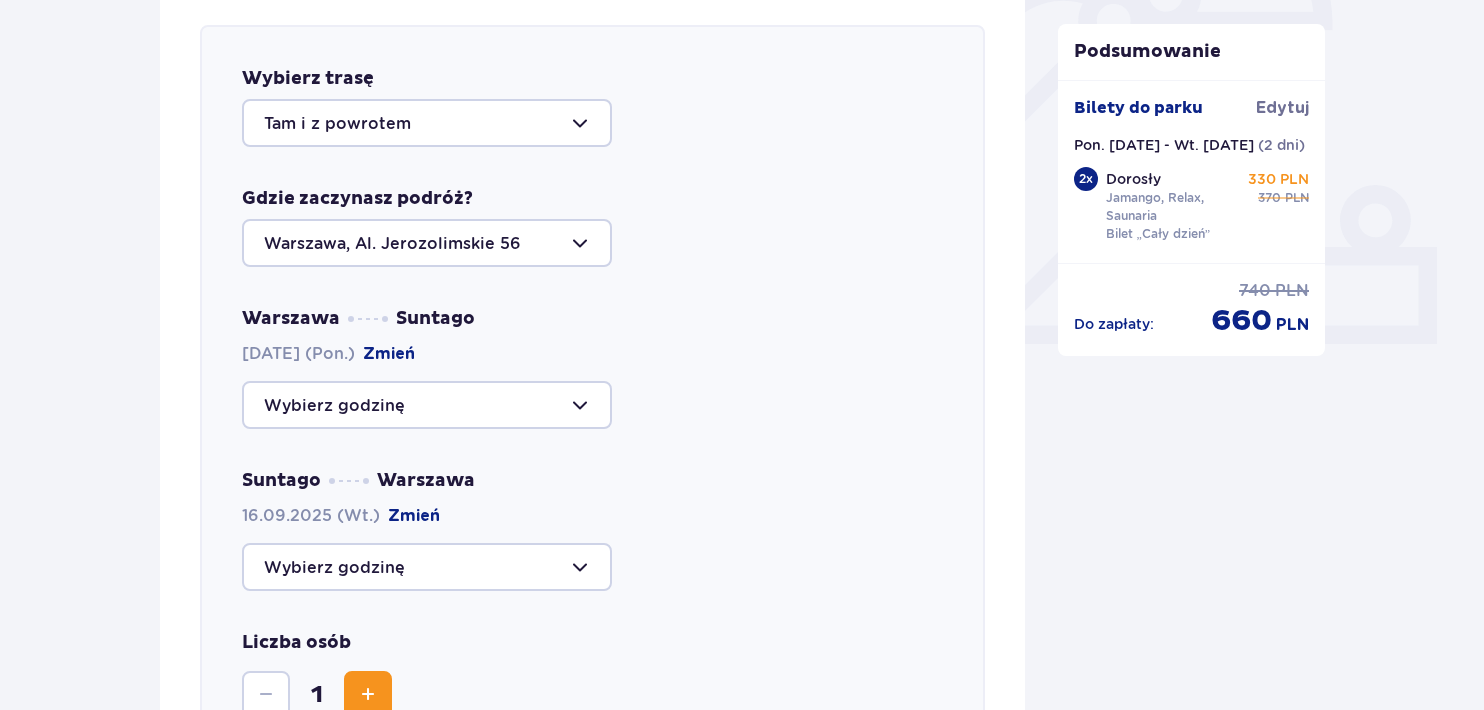 click on "[CITY] Suntago [DATE] (Pon.) Zmień" at bounding box center (592, 368) 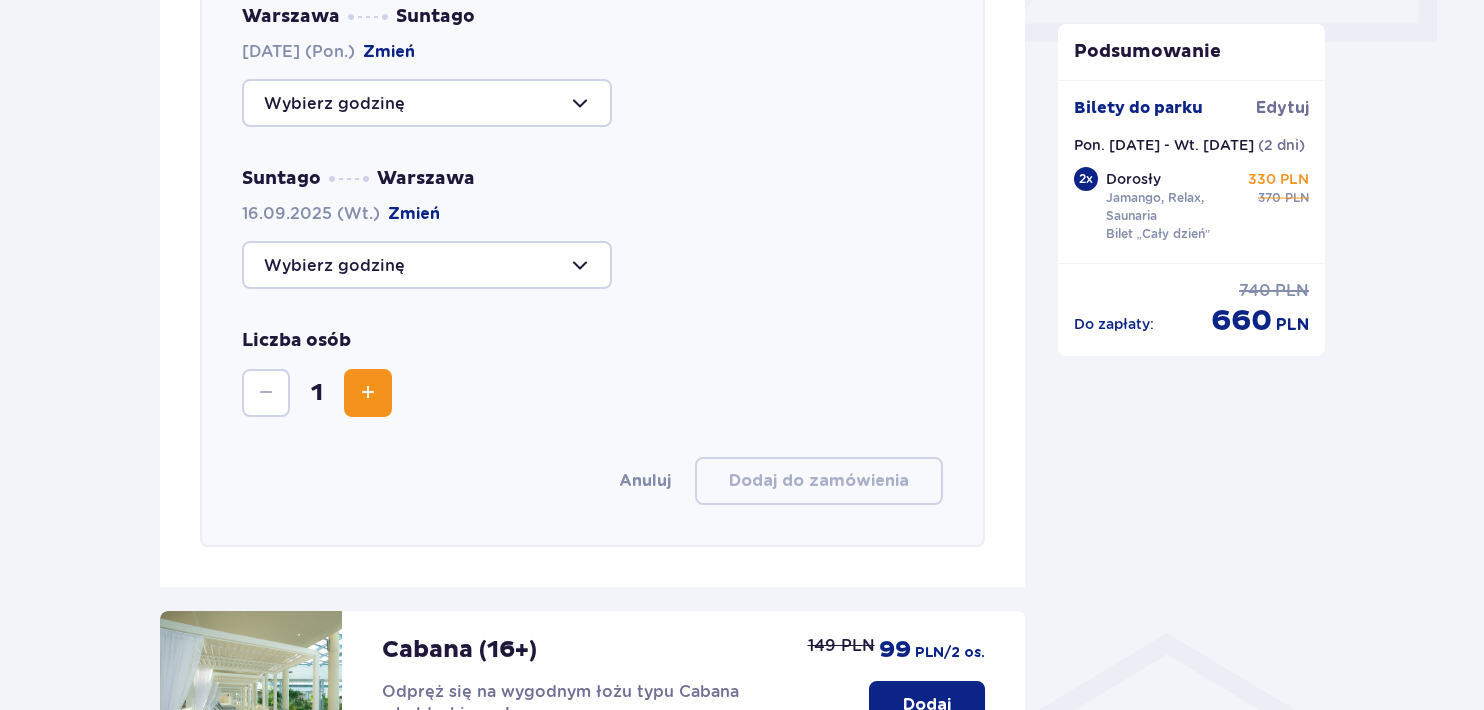 scroll, scrollTop: 1009, scrollLeft: 0, axis: vertical 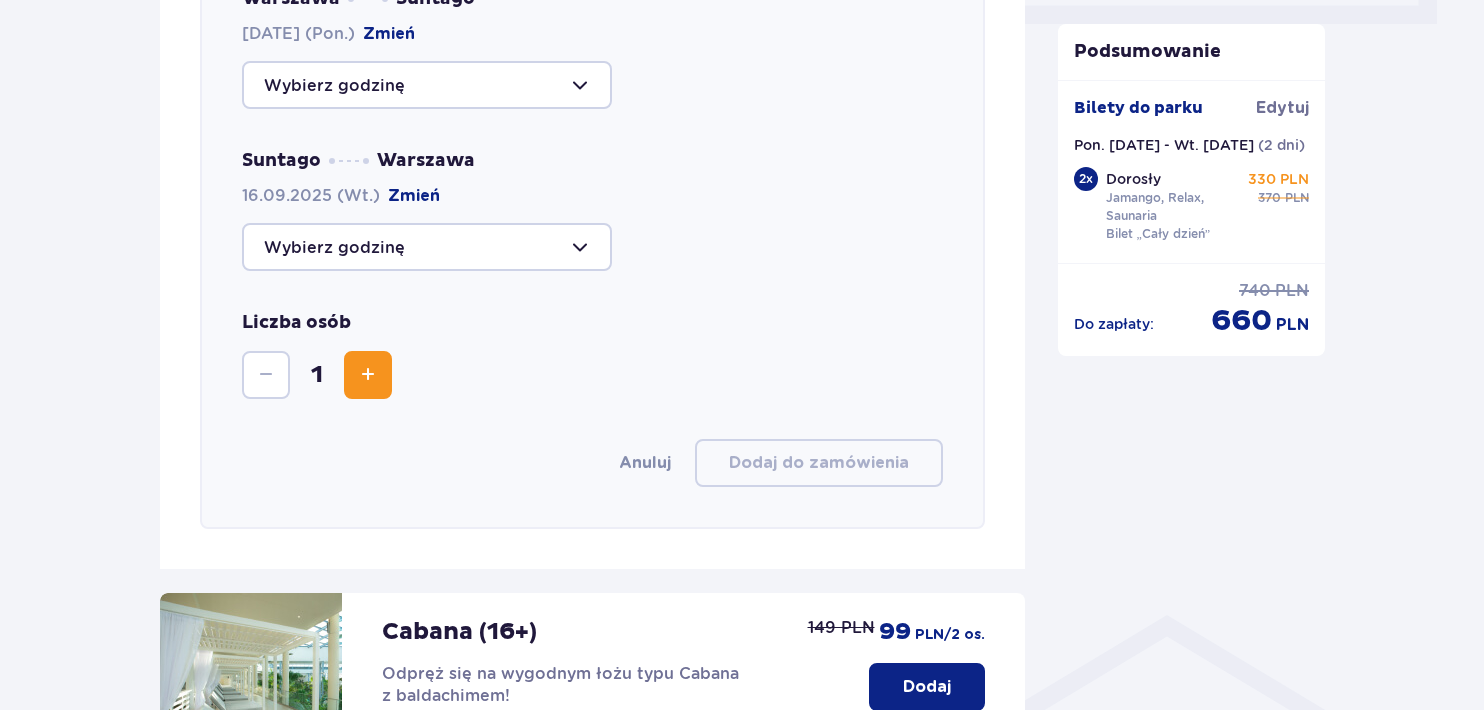 click at bounding box center (427, 85) 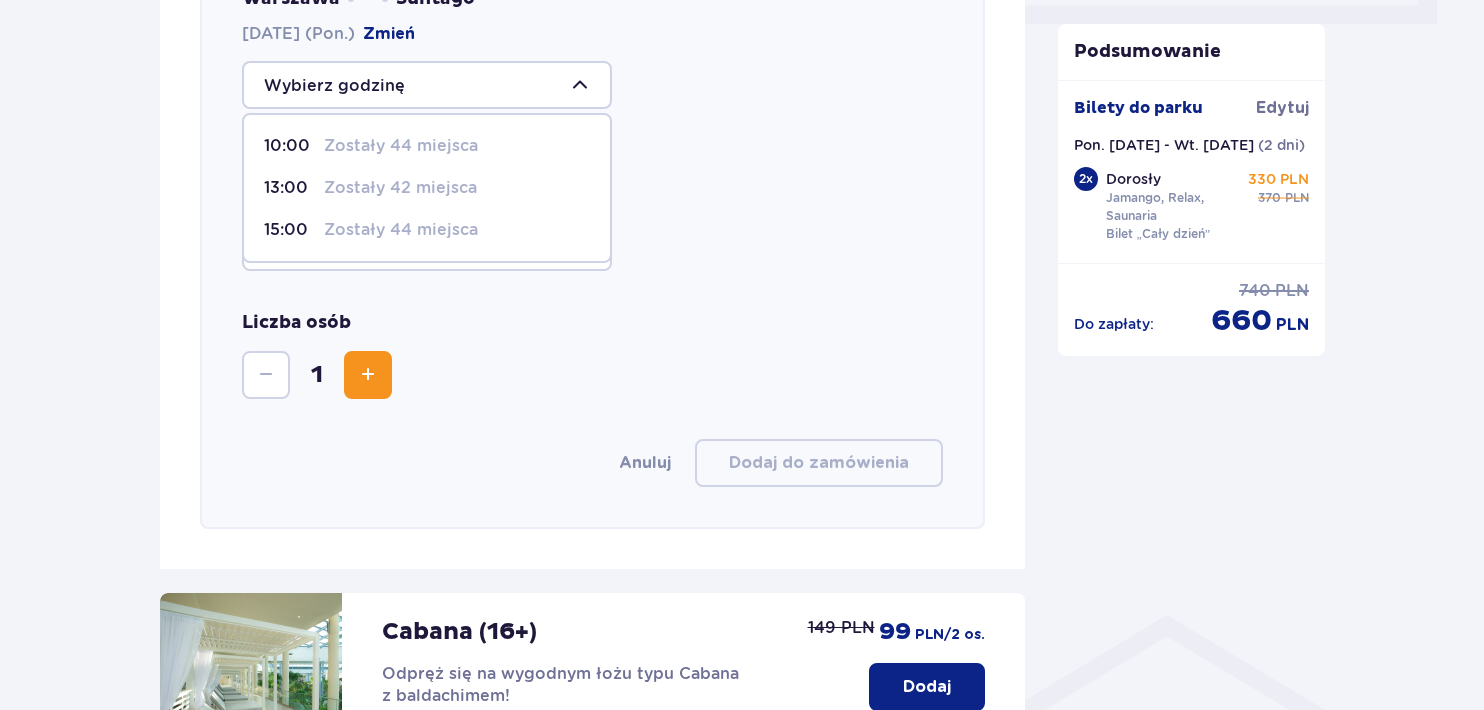 click on "Zostały 44 miejsca" at bounding box center (401, 146) 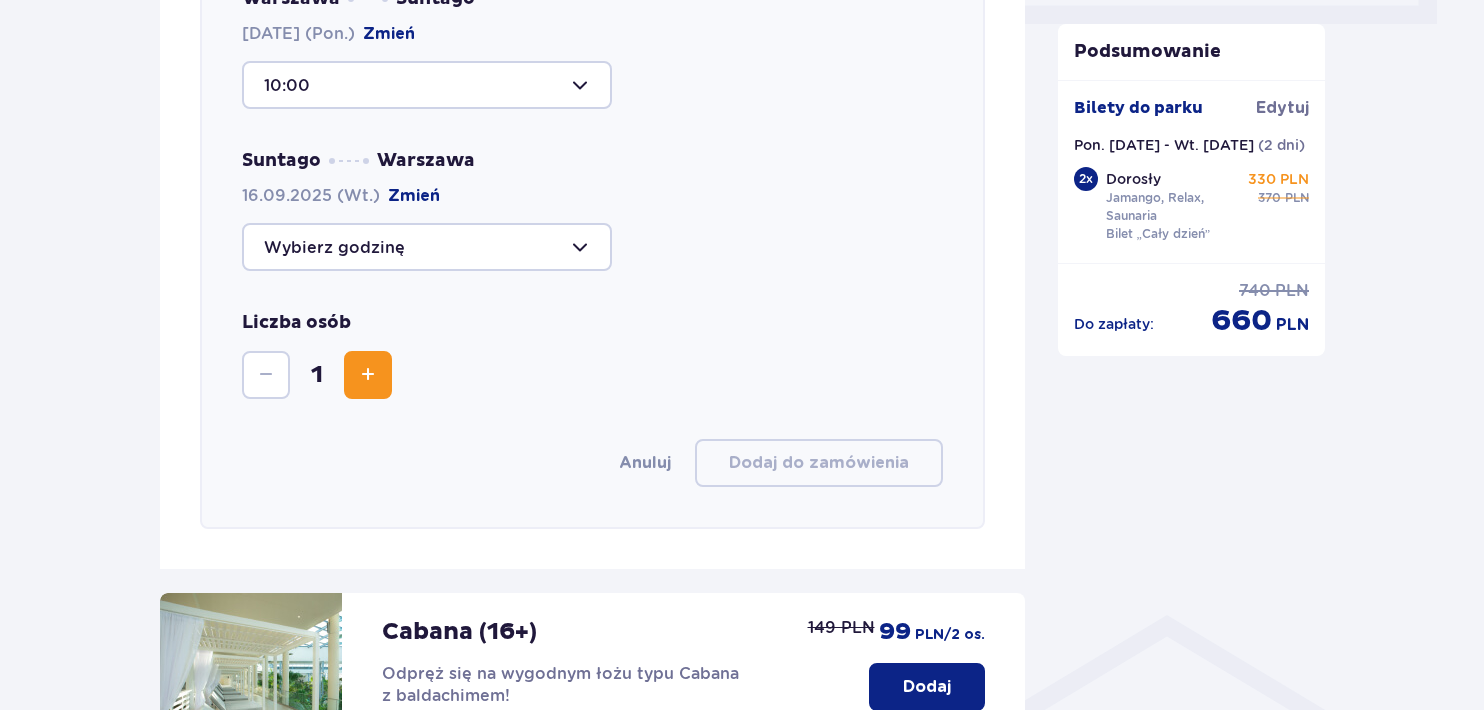 click at bounding box center (427, 247) 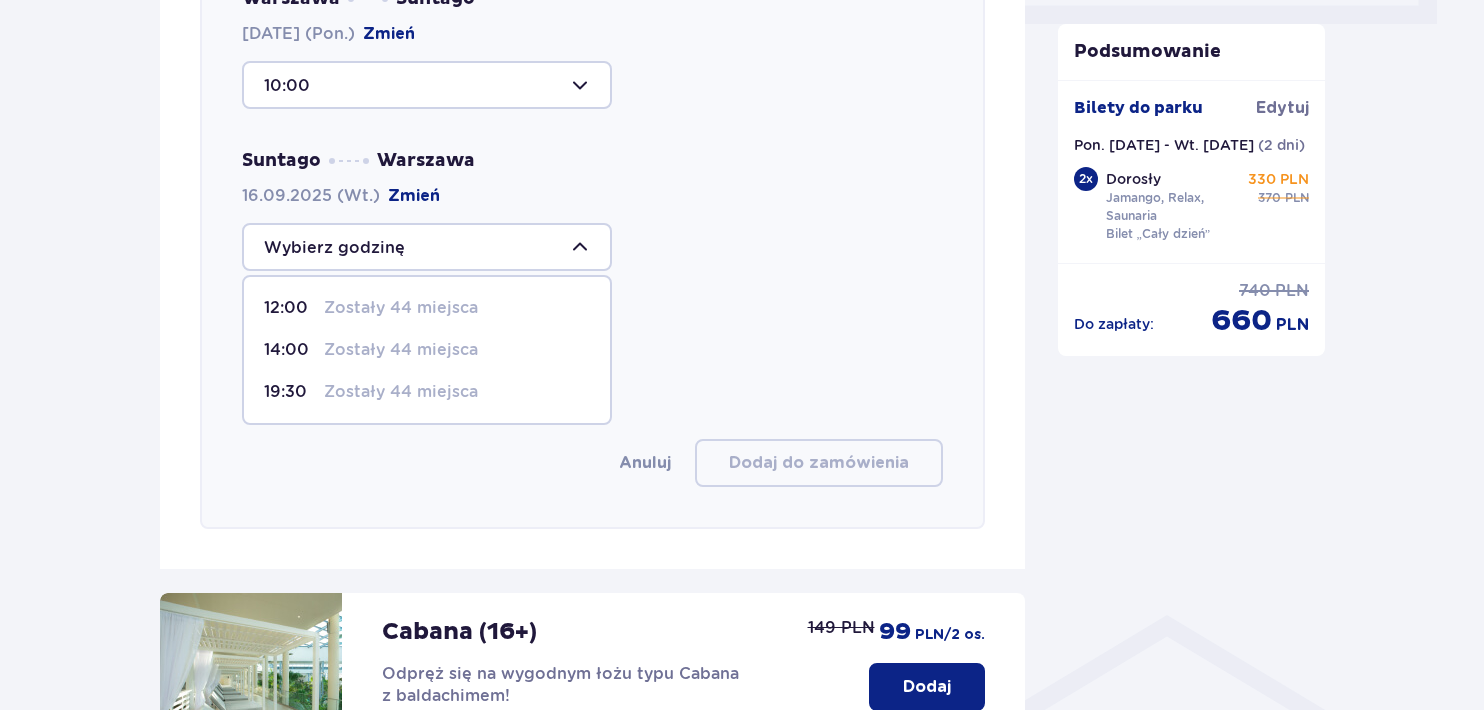 click on "12:00 Zostały 44 miejsca" at bounding box center [427, 308] 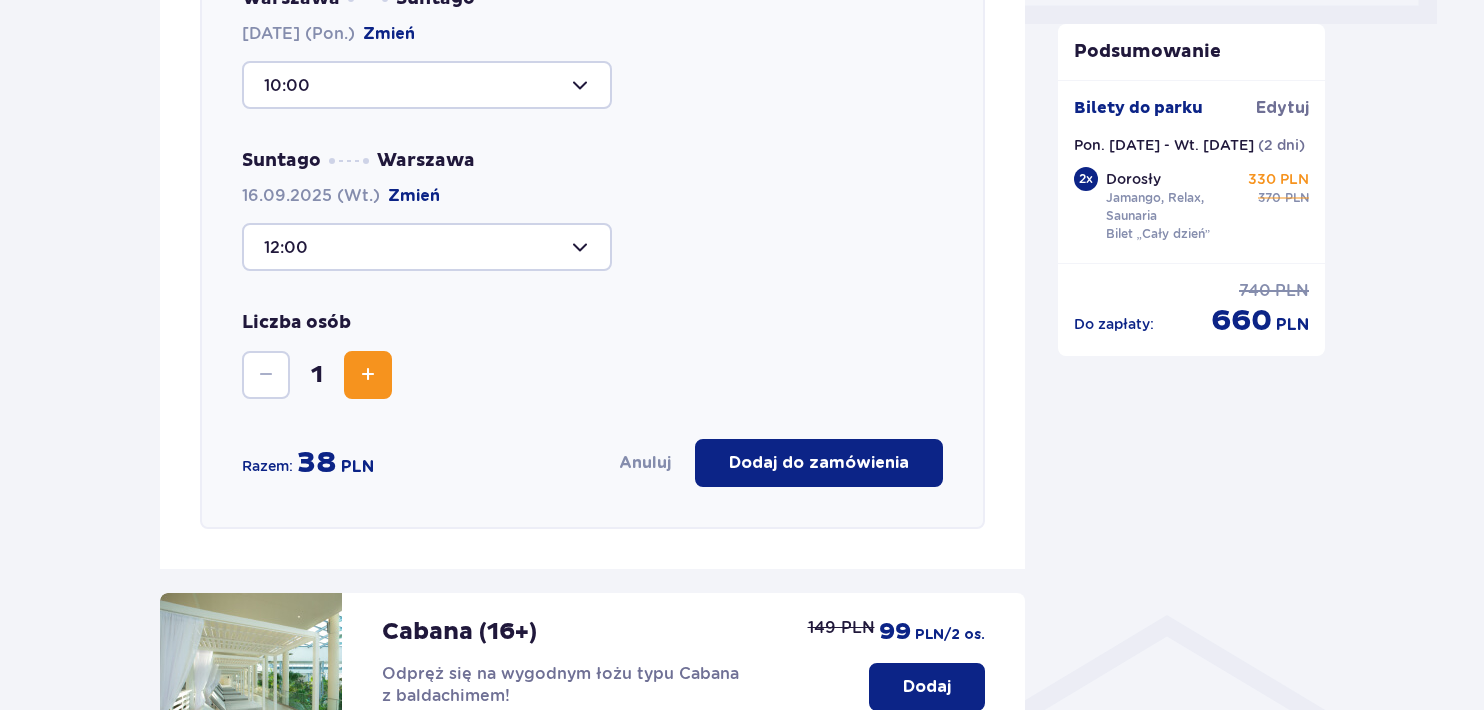 click at bounding box center (427, 247) 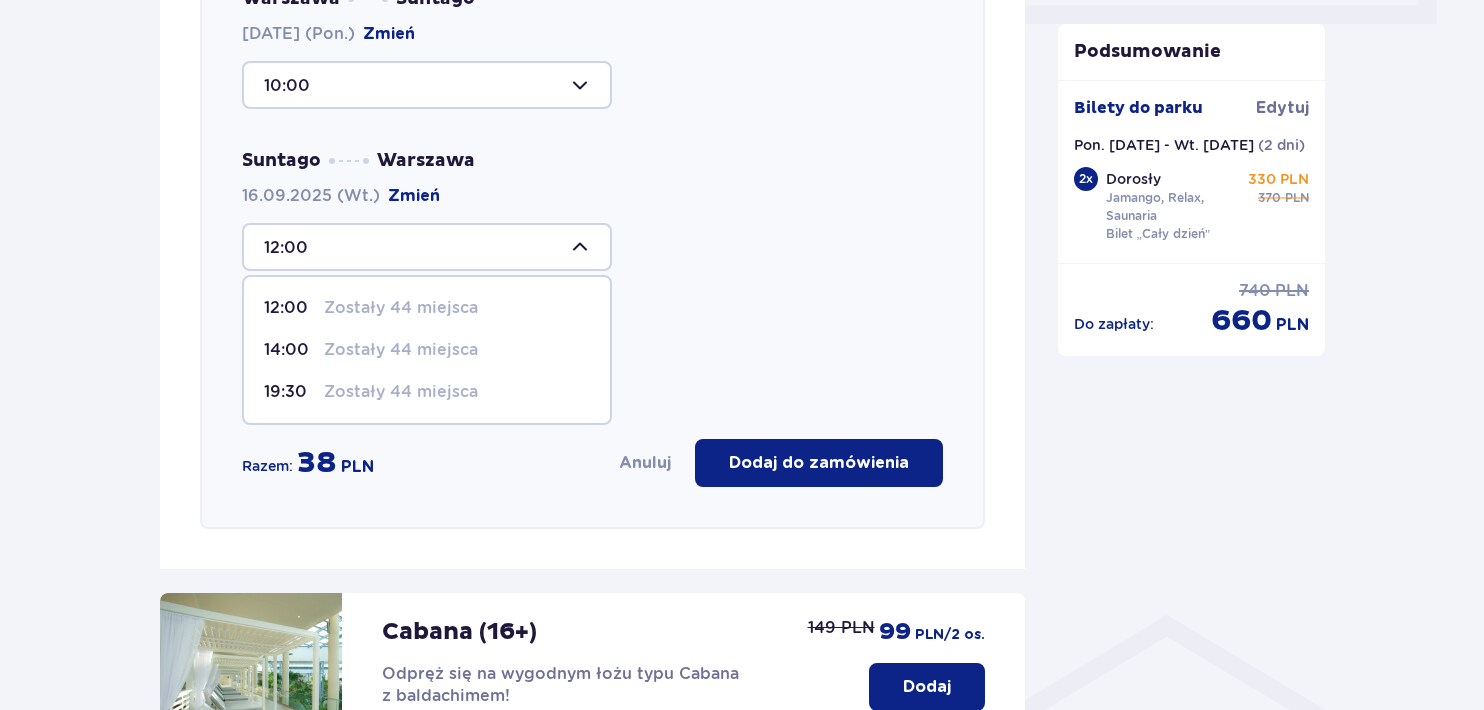 click on "19:30 Zostały 44 miejsca" at bounding box center (427, 392) 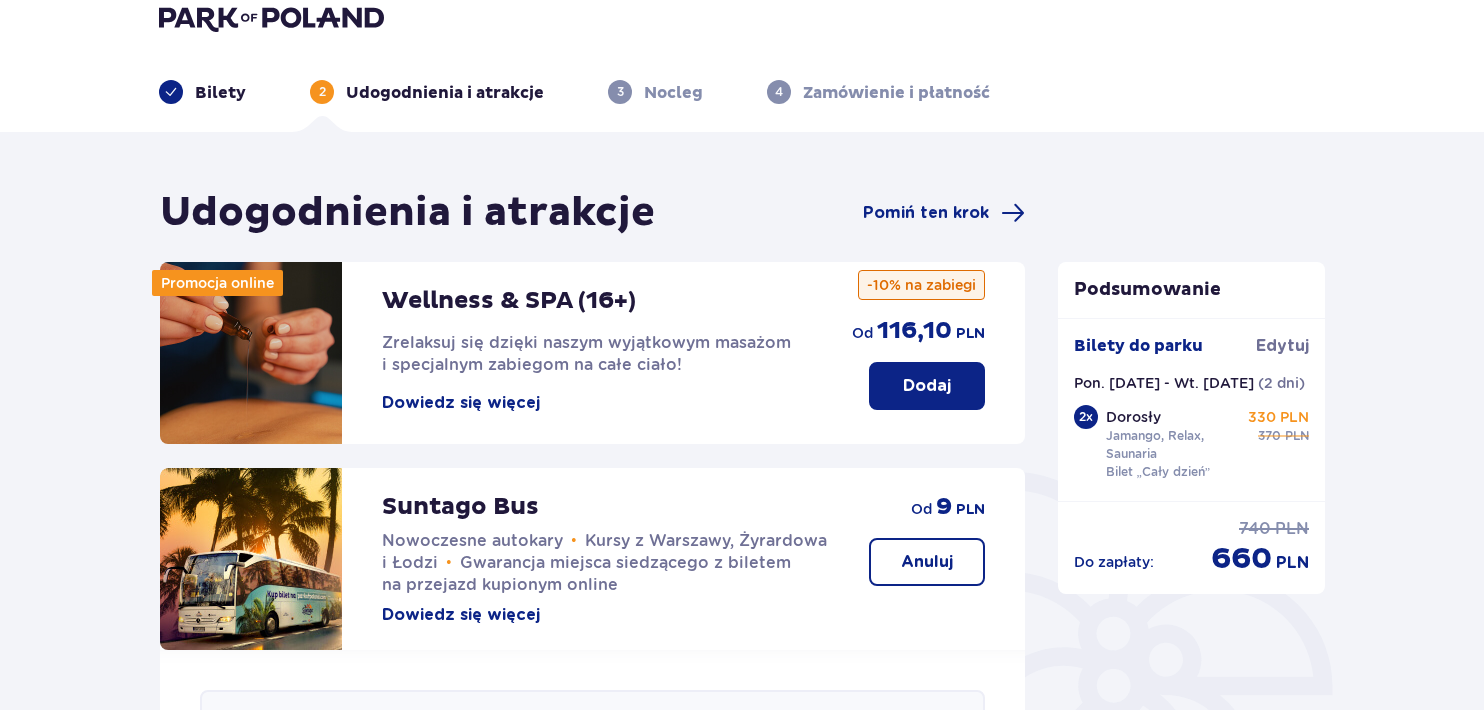 scroll, scrollTop: 0, scrollLeft: 0, axis: both 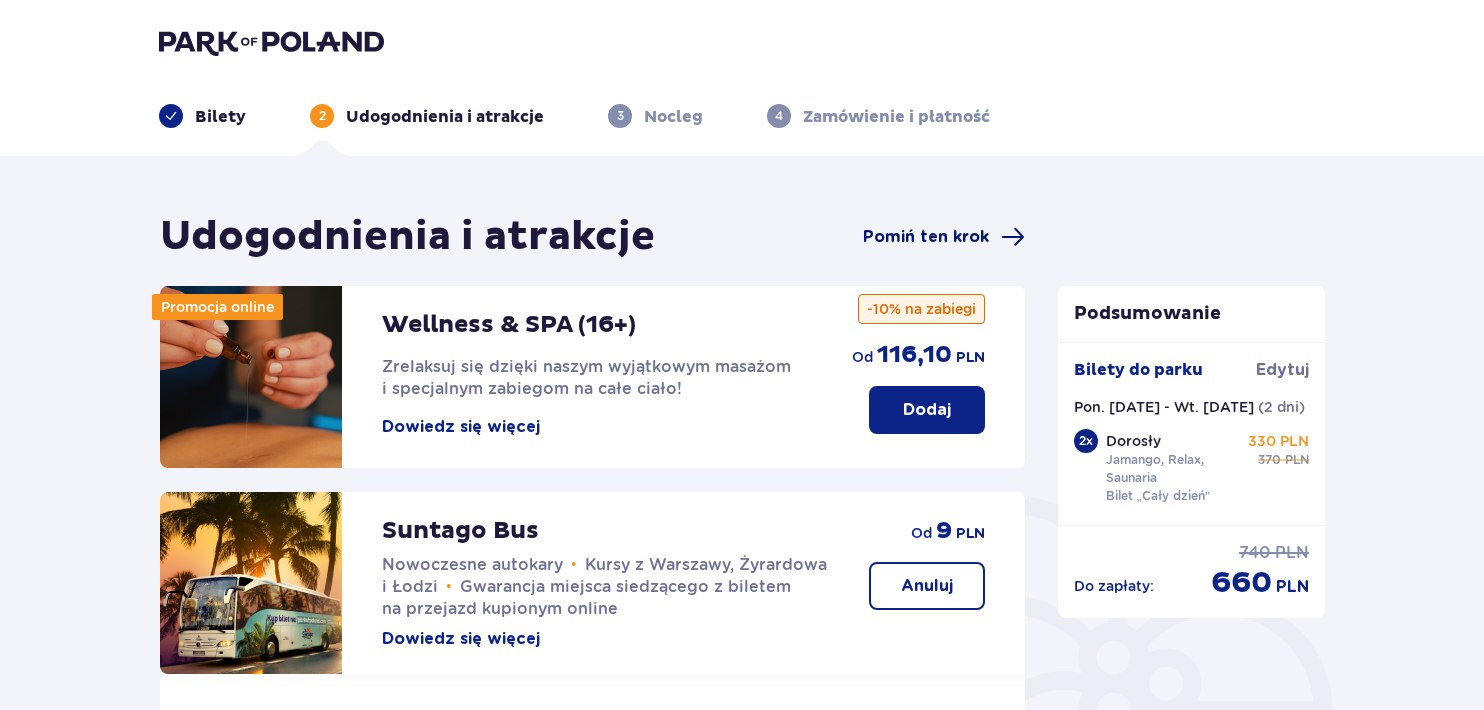 click on "Pomiń ten krok" at bounding box center (926, 237) 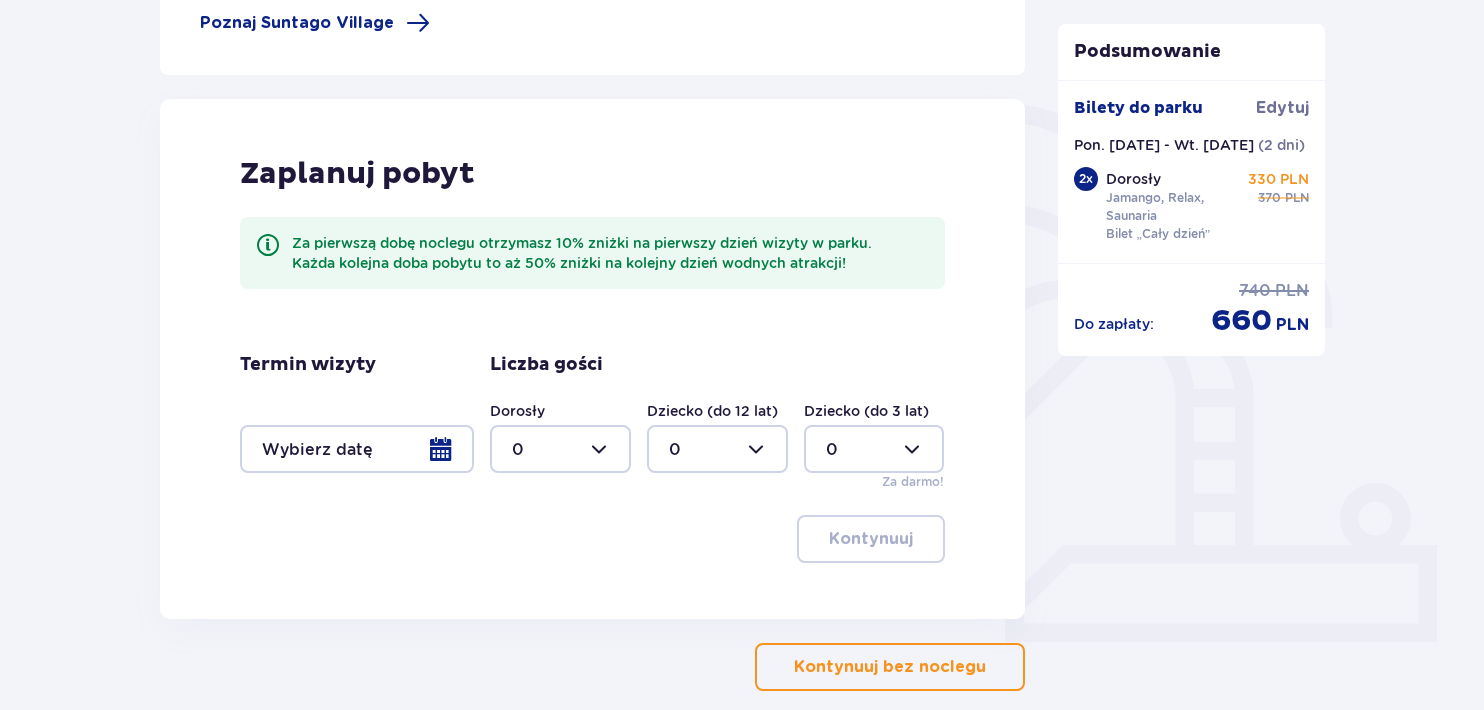 scroll, scrollTop: 492, scrollLeft: 0, axis: vertical 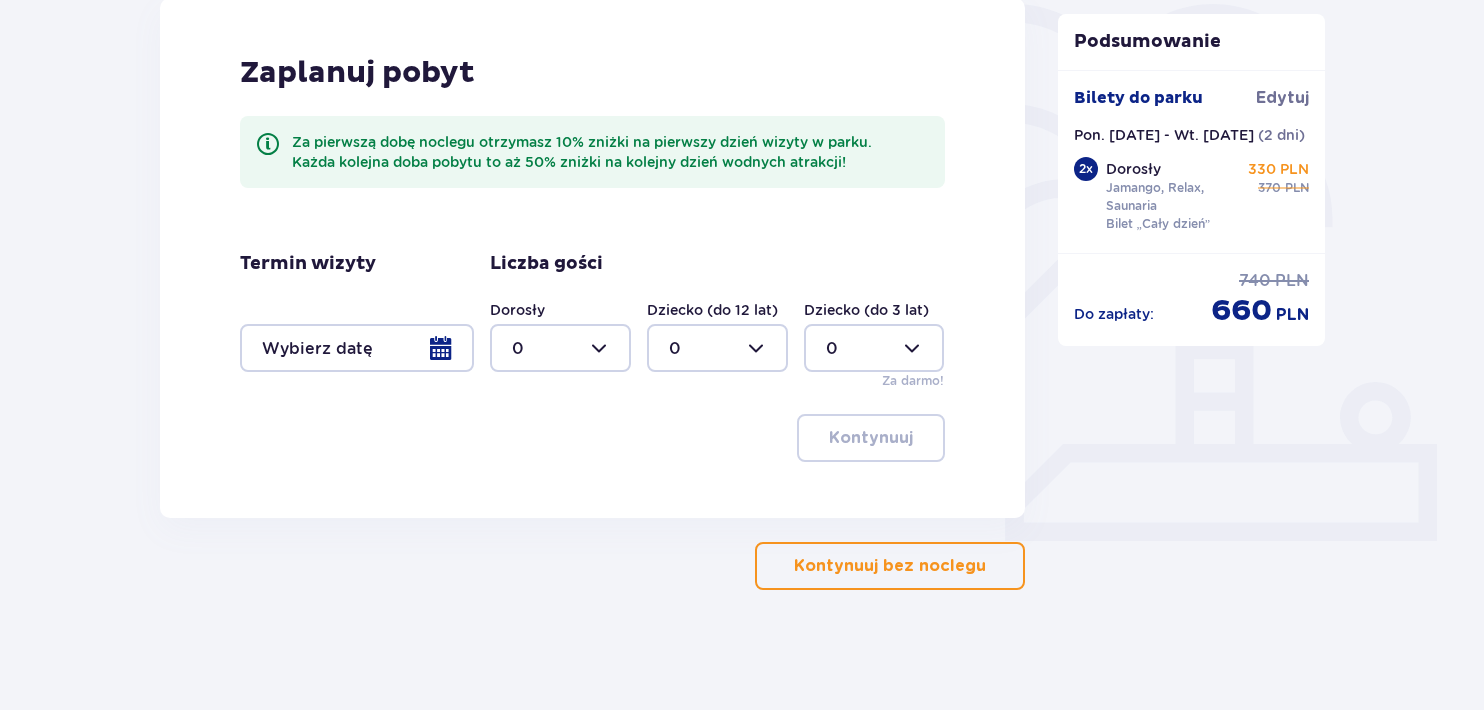 click at bounding box center (560, 348) 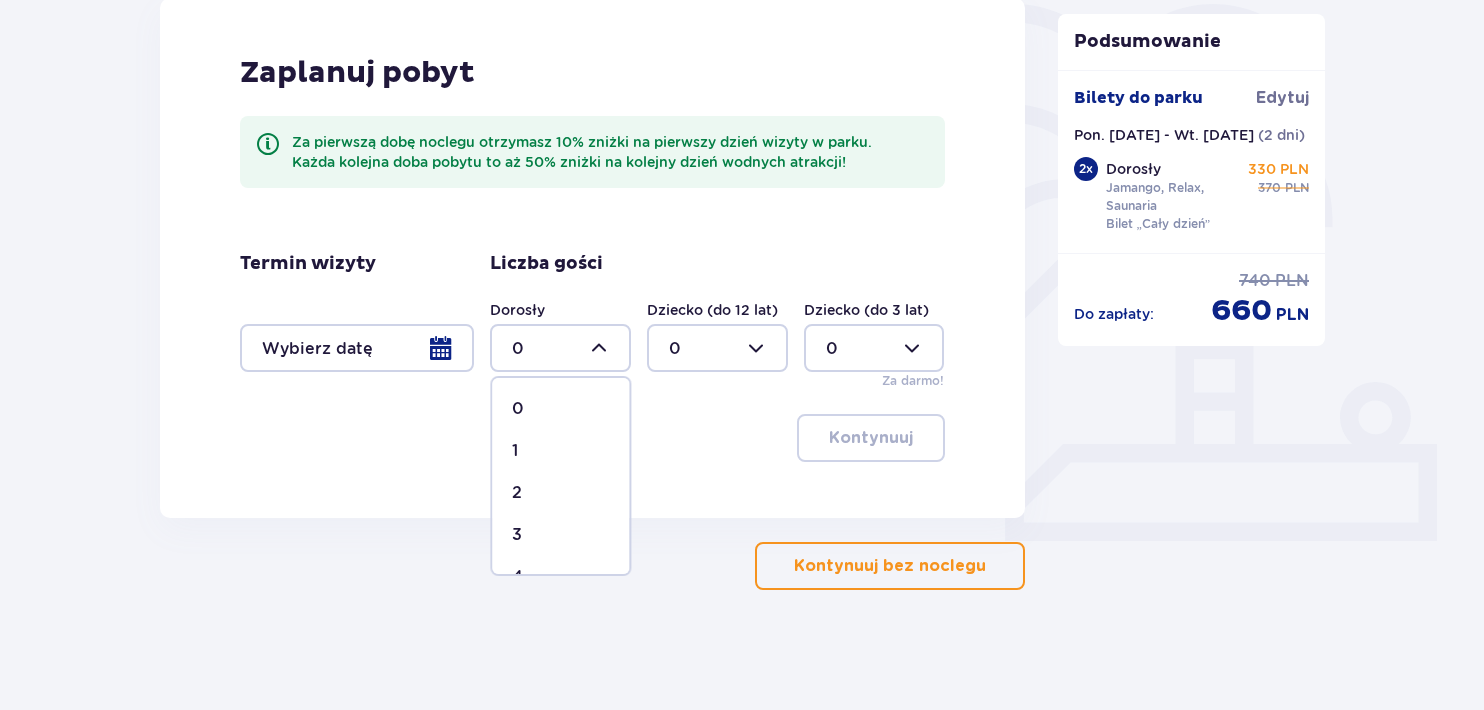 click on "2" at bounding box center [560, 493] 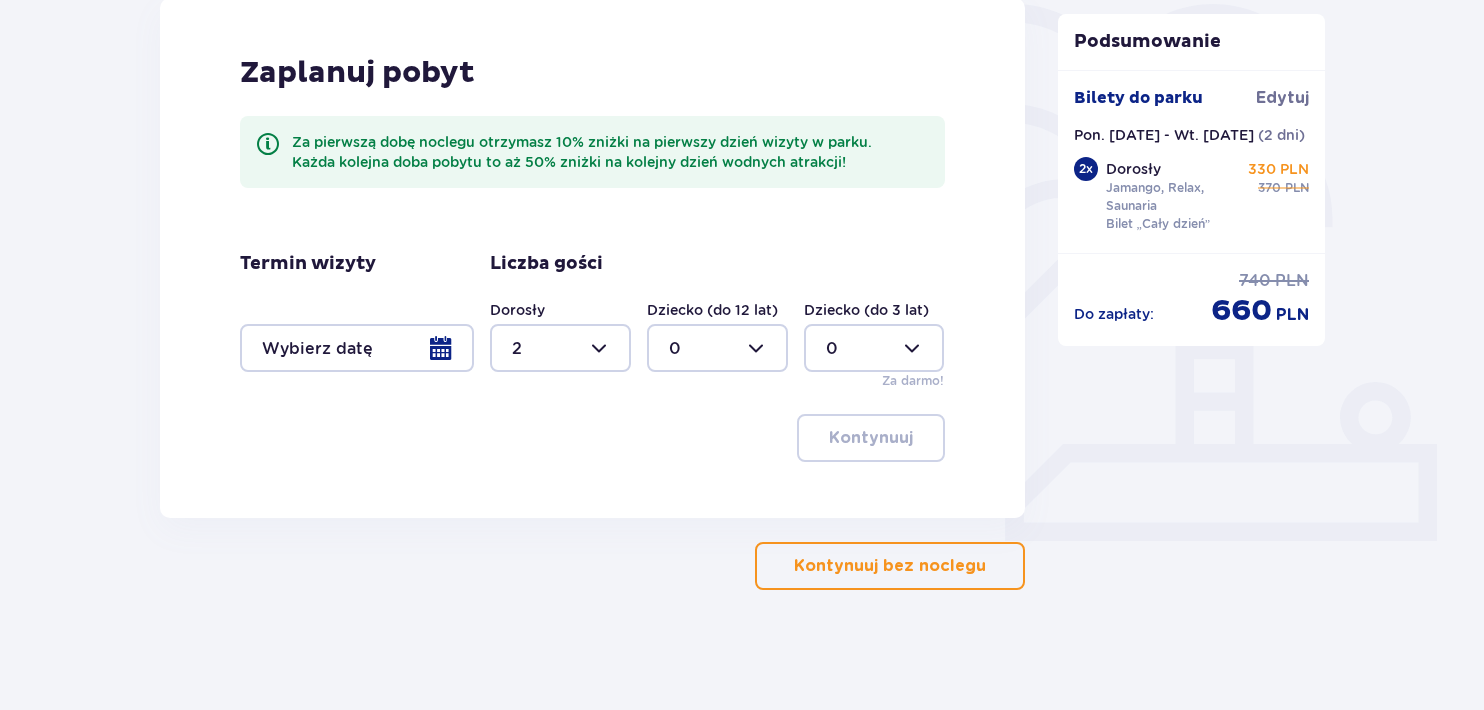 type on "2" 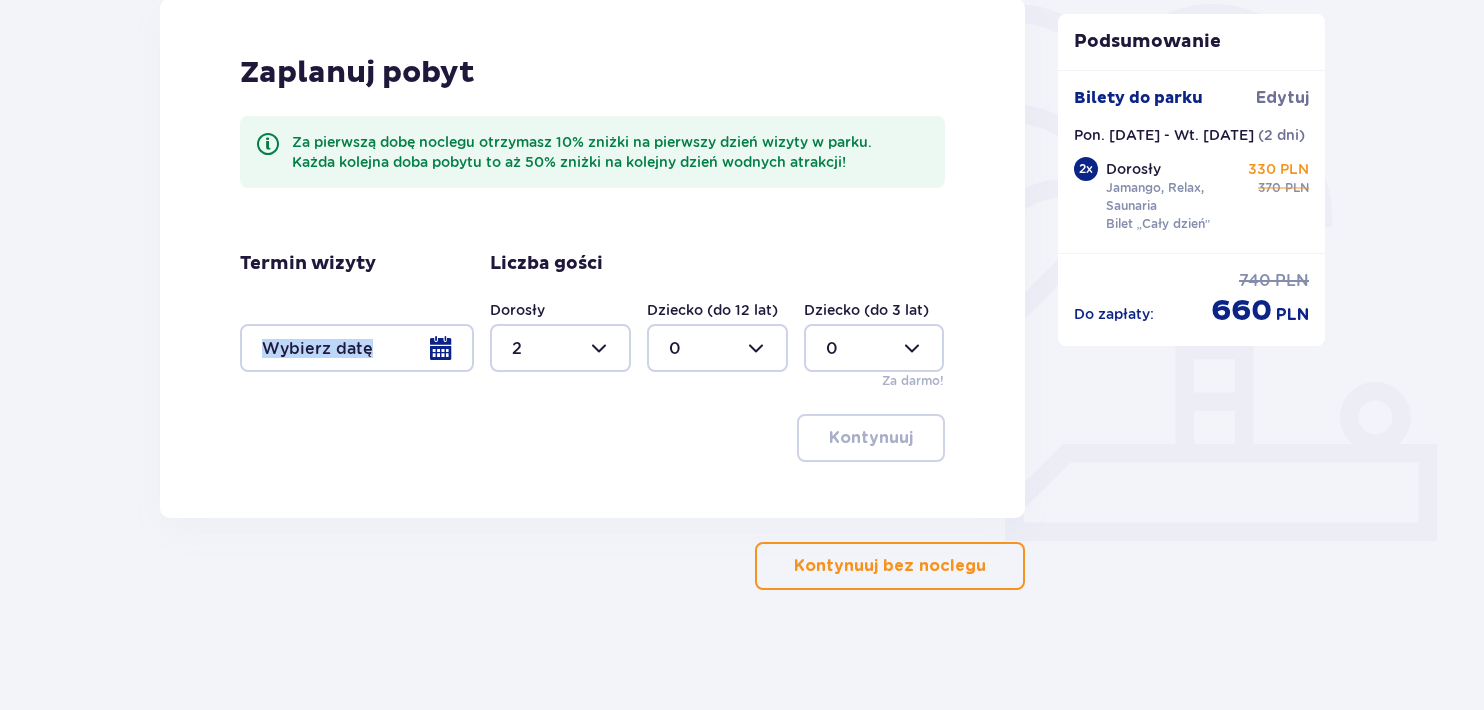 drag, startPoint x: 404, startPoint y: 374, endPoint x: 411, endPoint y: 325, distance: 49.497475 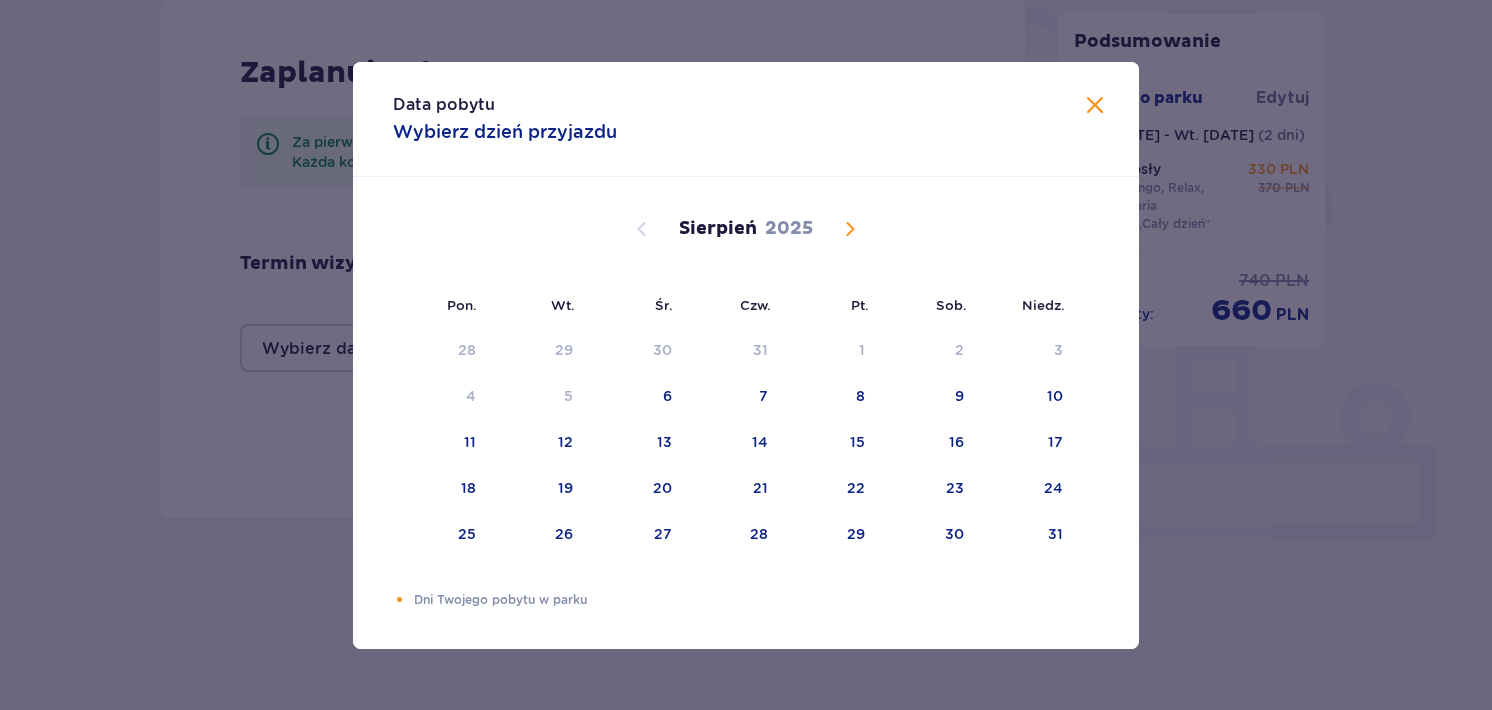 click at bounding box center (850, 229) 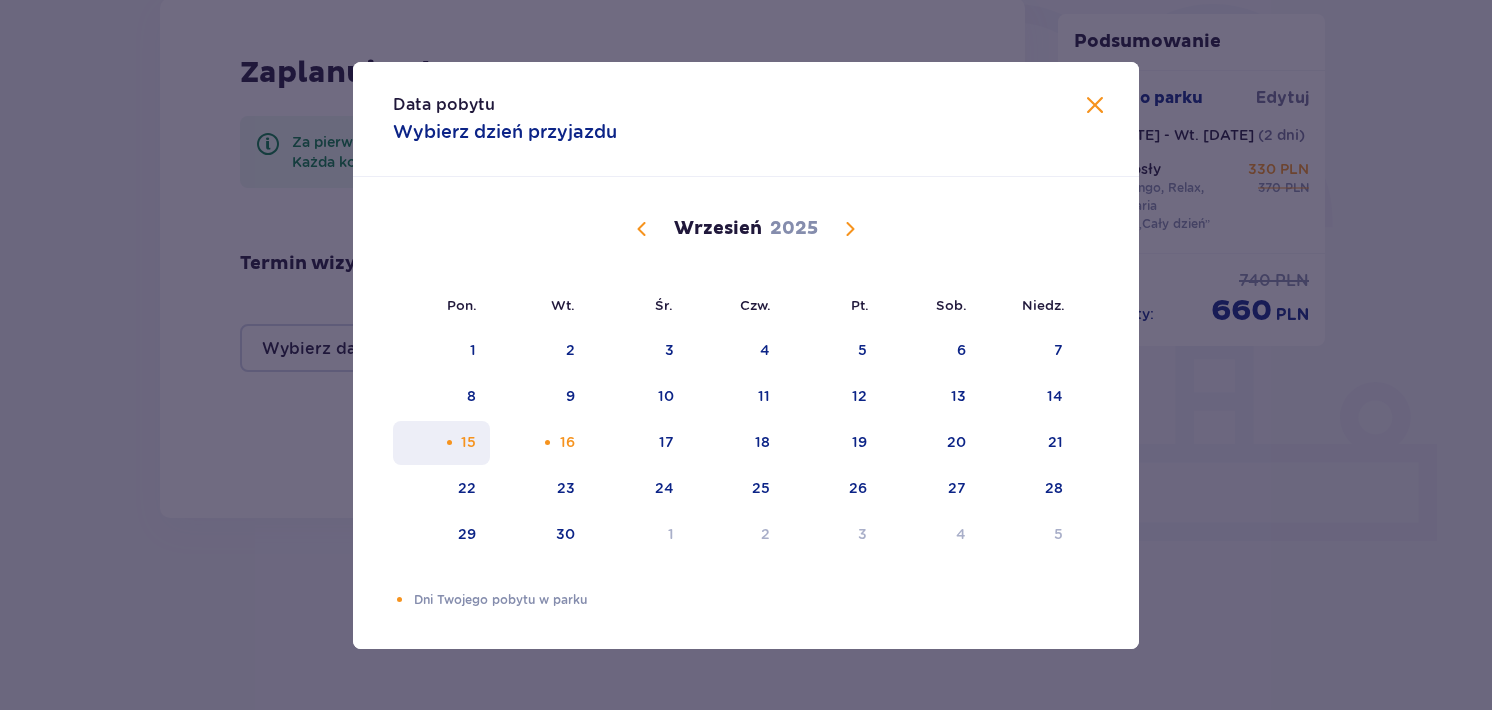 click on "15" at bounding box center [468, 442] 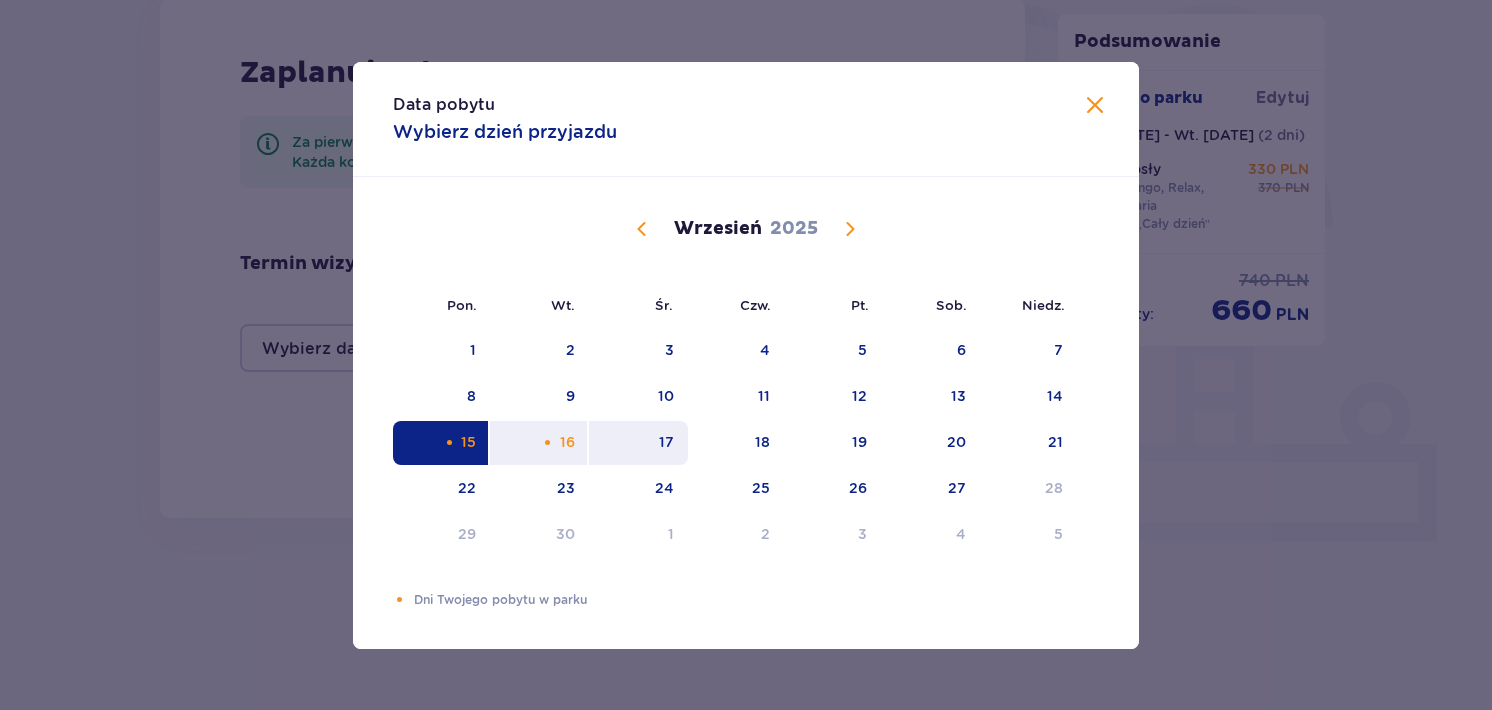 click on "17" at bounding box center [638, 443] 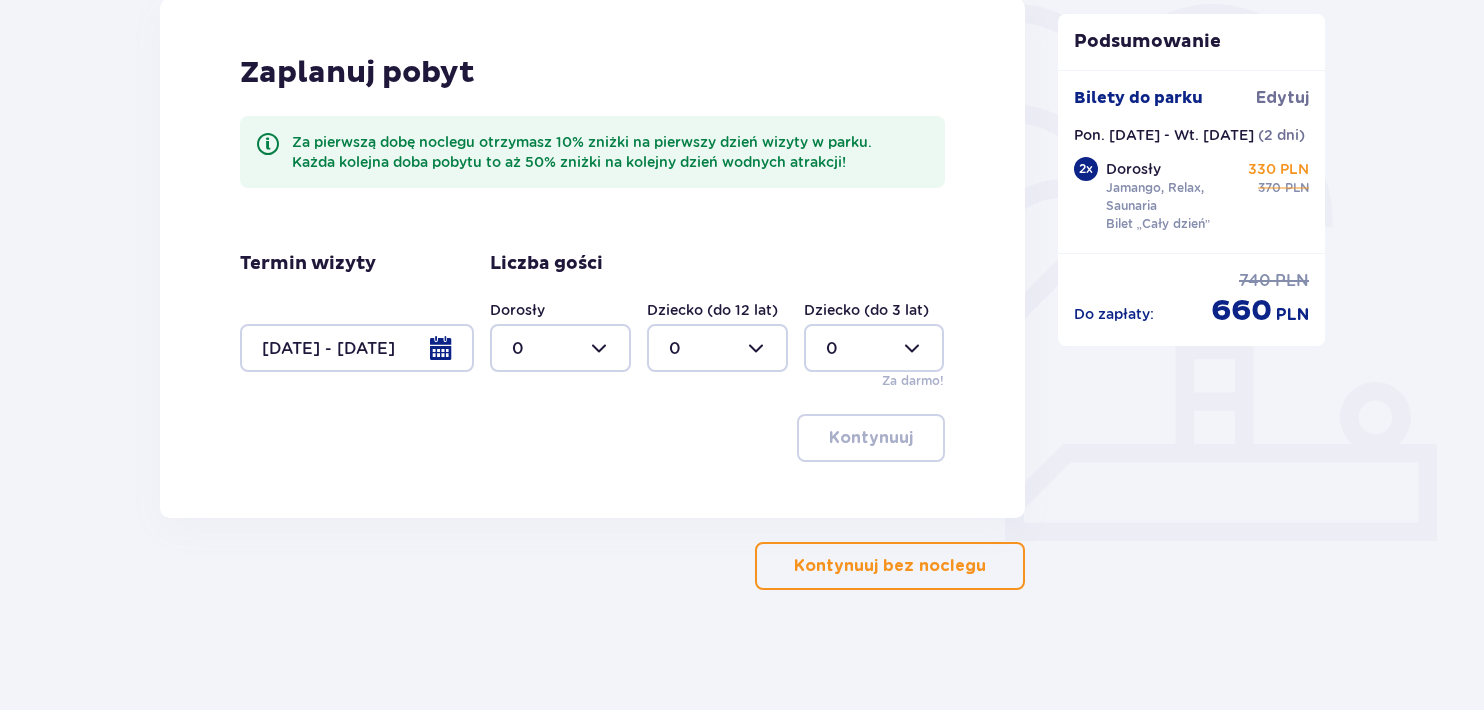 click on "Kontynuuj" at bounding box center (592, 438) 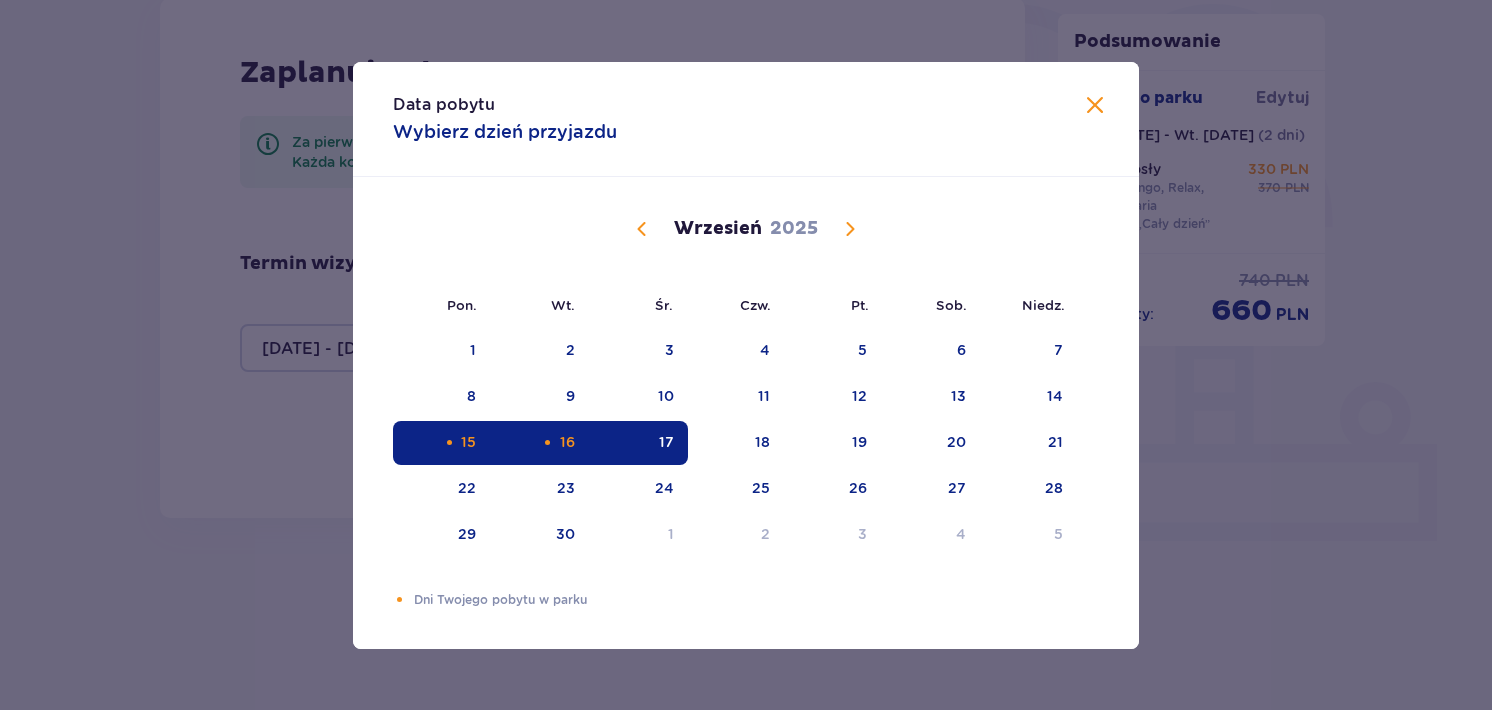 click on "15" at bounding box center [441, 443] 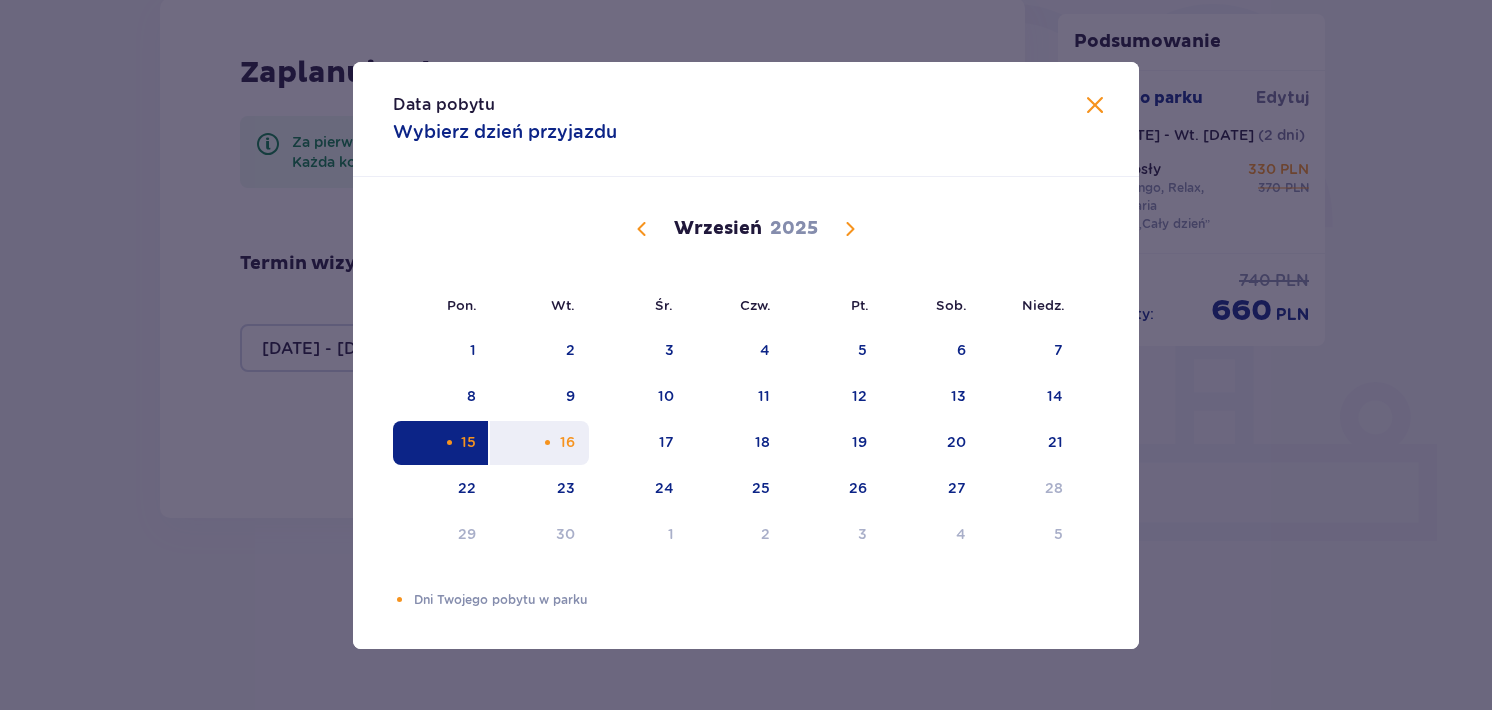 click on "16" at bounding box center [539, 443] 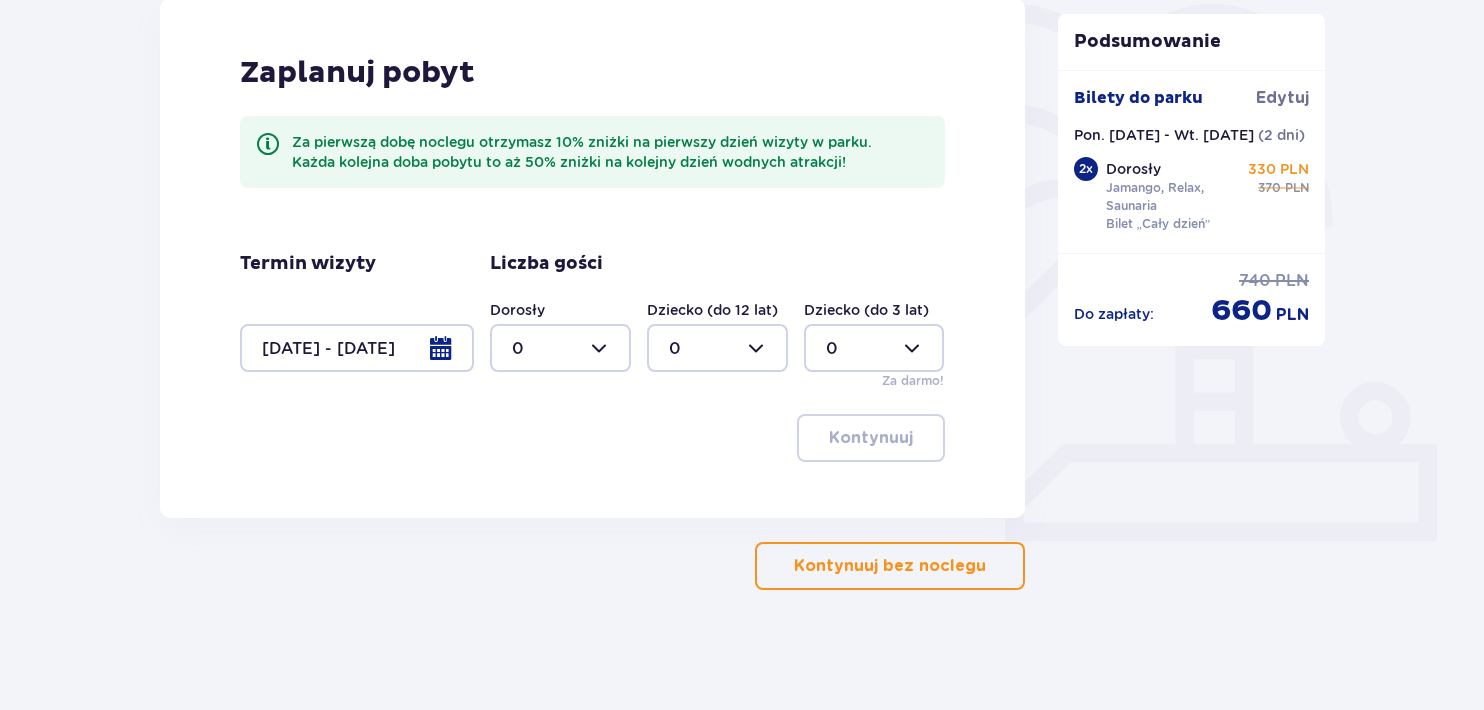 click at bounding box center (560, 348) 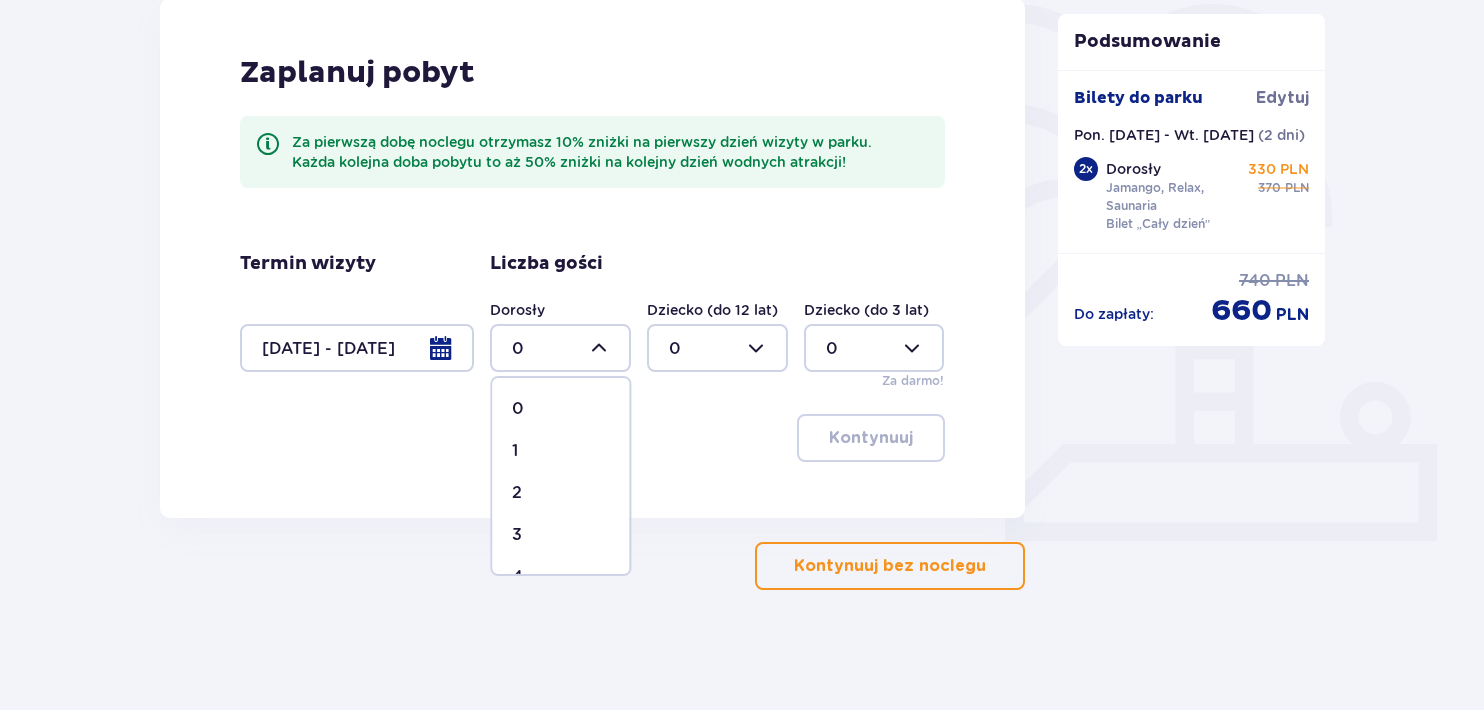 click on "2" at bounding box center [560, 493] 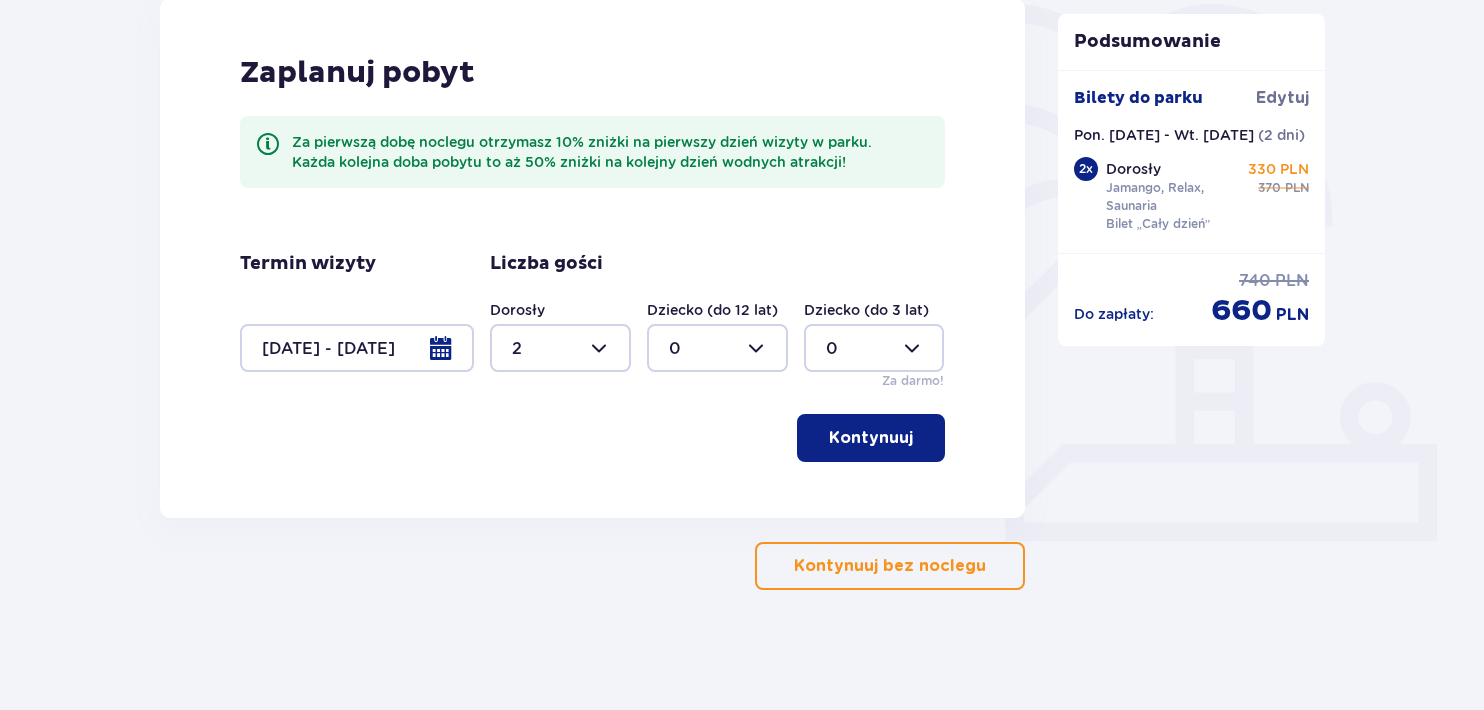 click on "Kontynuuj" at bounding box center (871, 438) 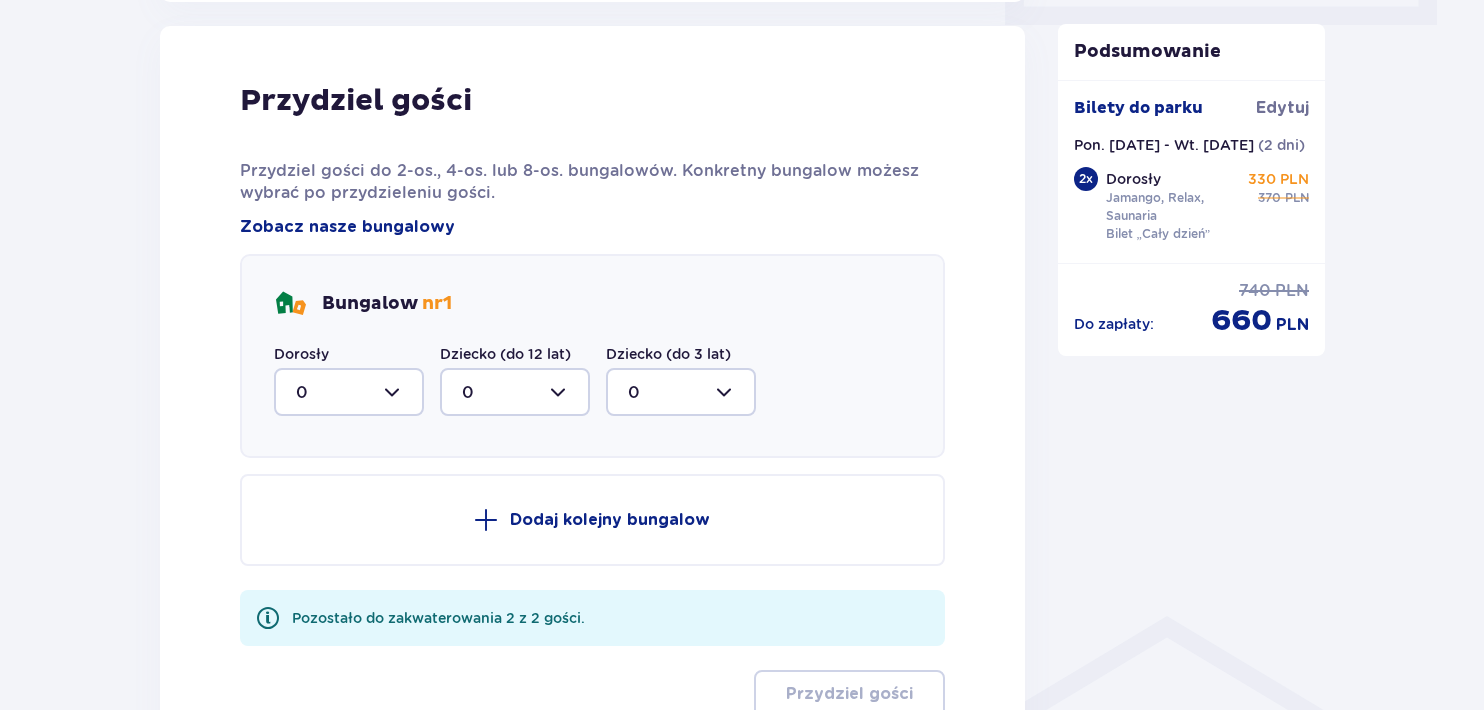 scroll, scrollTop: 1009, scrollLeft: 0, axis: vertical 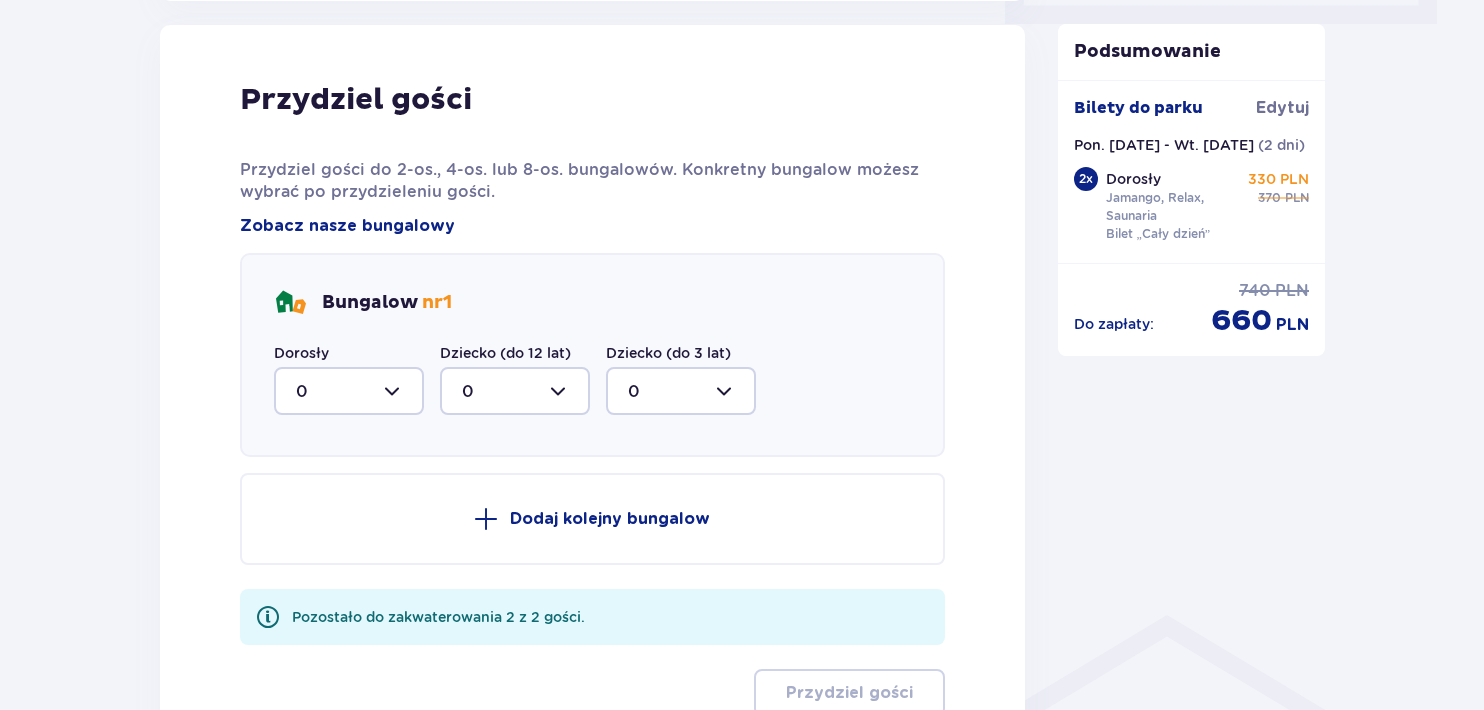 click at bounding box center (349, 391) 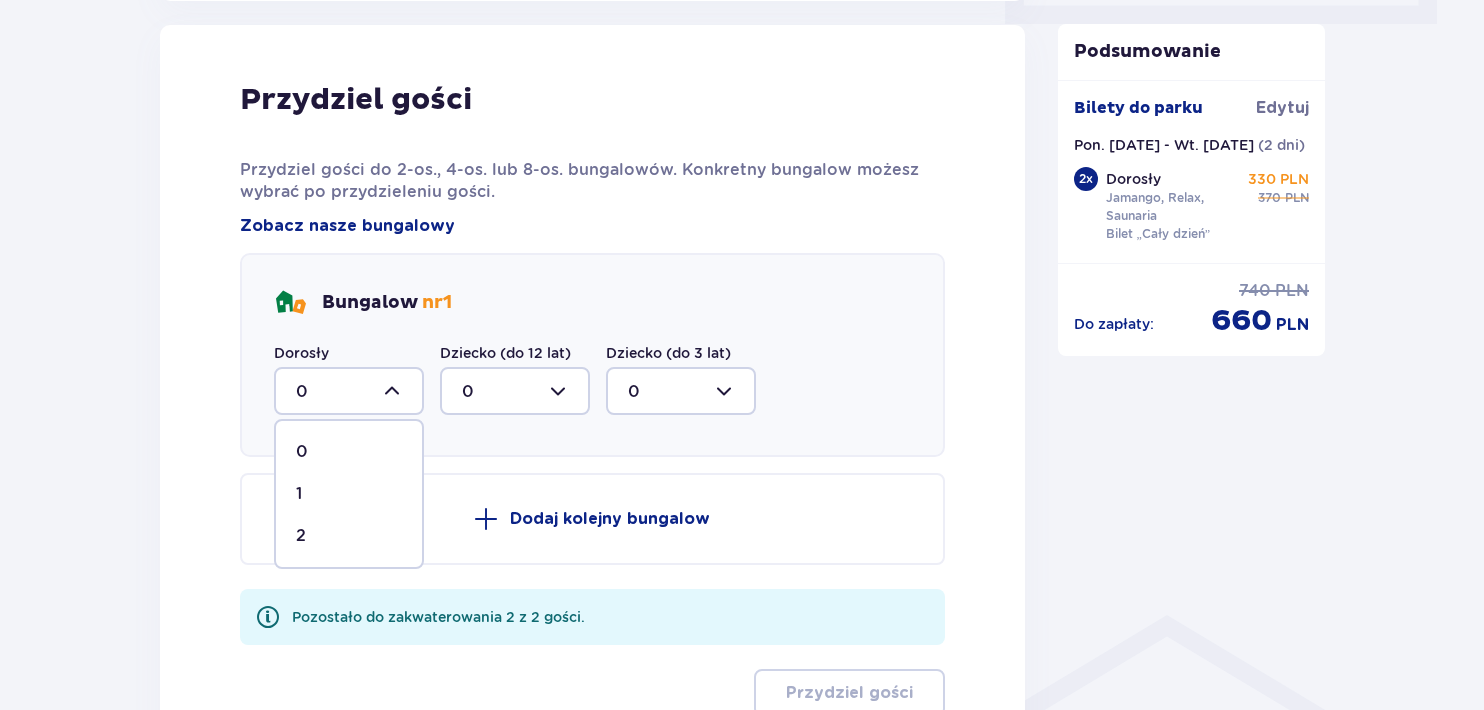 click on "2" at bounding box center (349, 536) 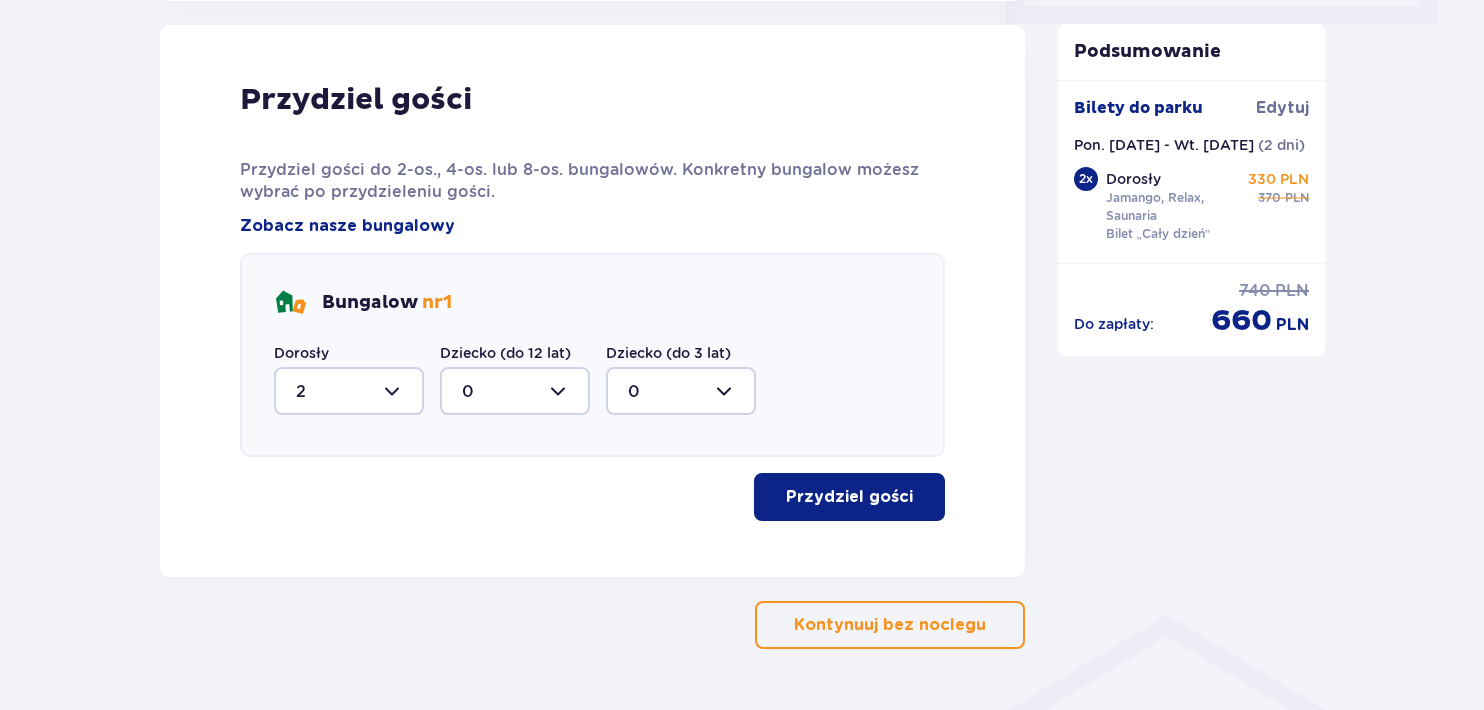click on "Przydziel gości" at bounding box center (849, 497) 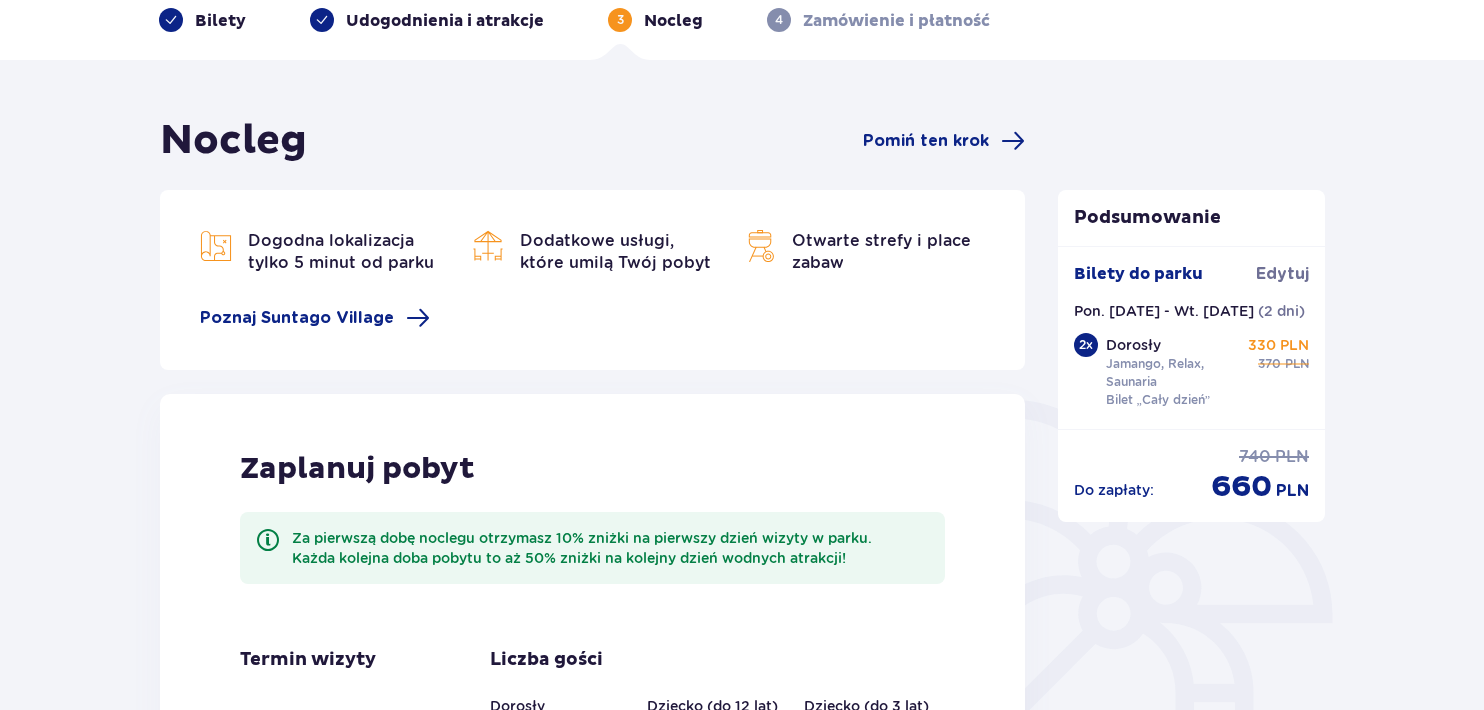 scroll, scrollTop: 0, scrollLeft: 0, axis: both 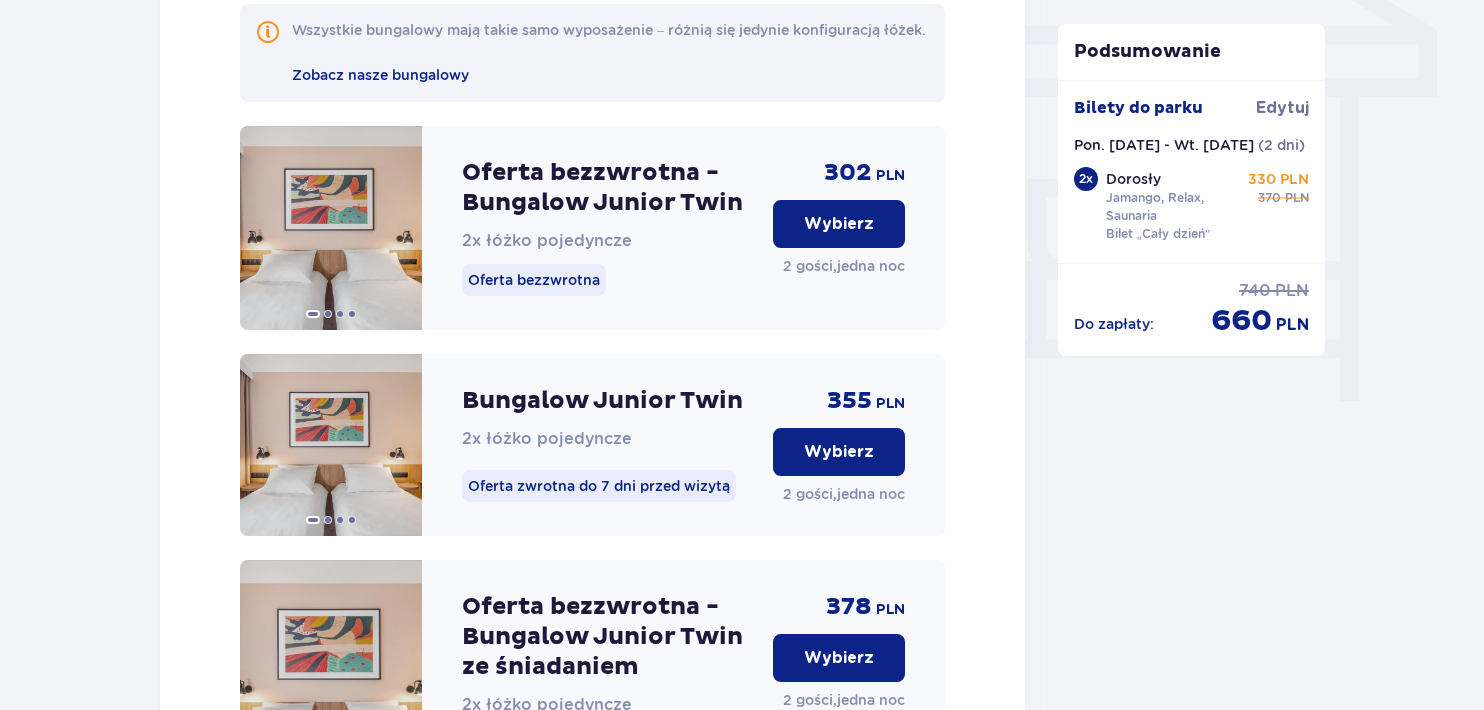 click on "Wybierz" at bounding box center (839, 224) 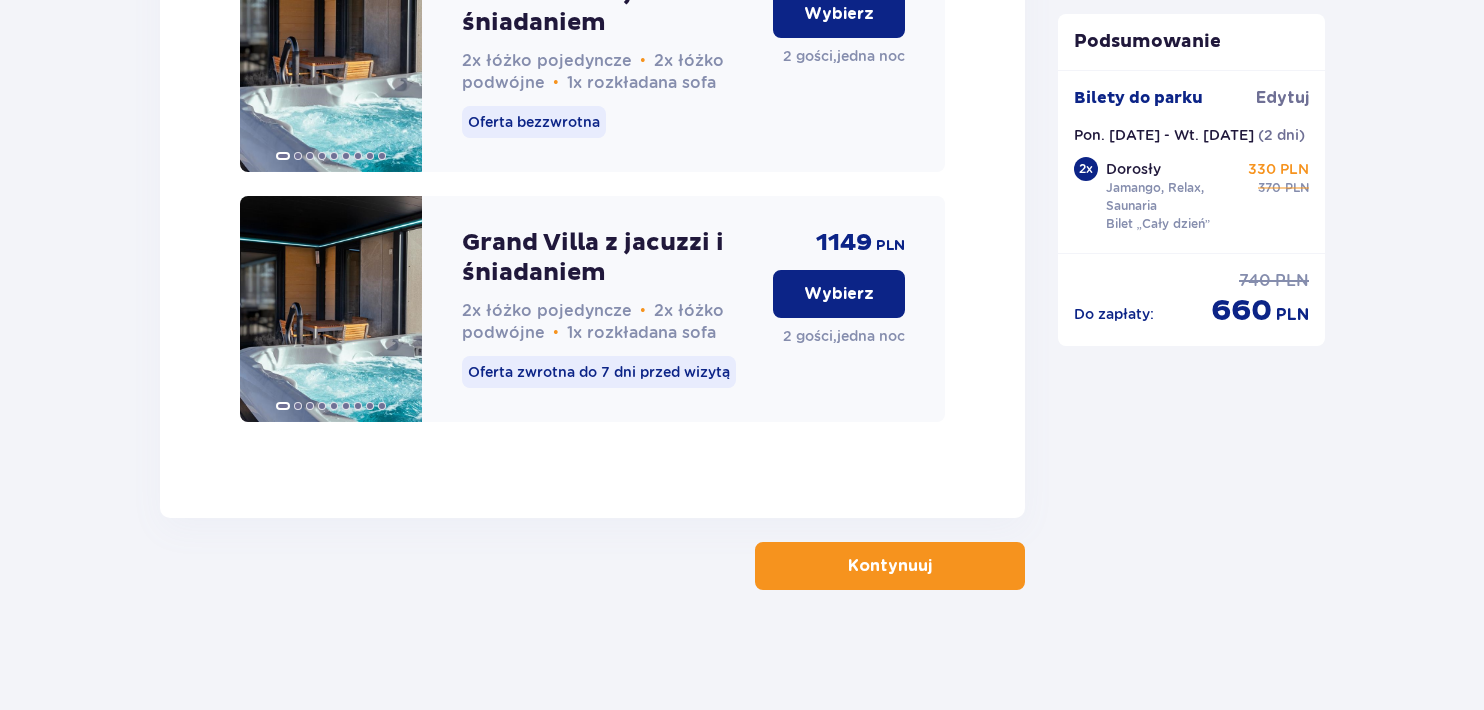 scroll, scrollTop: 5388, scrollLeft: 0, axis: vertical 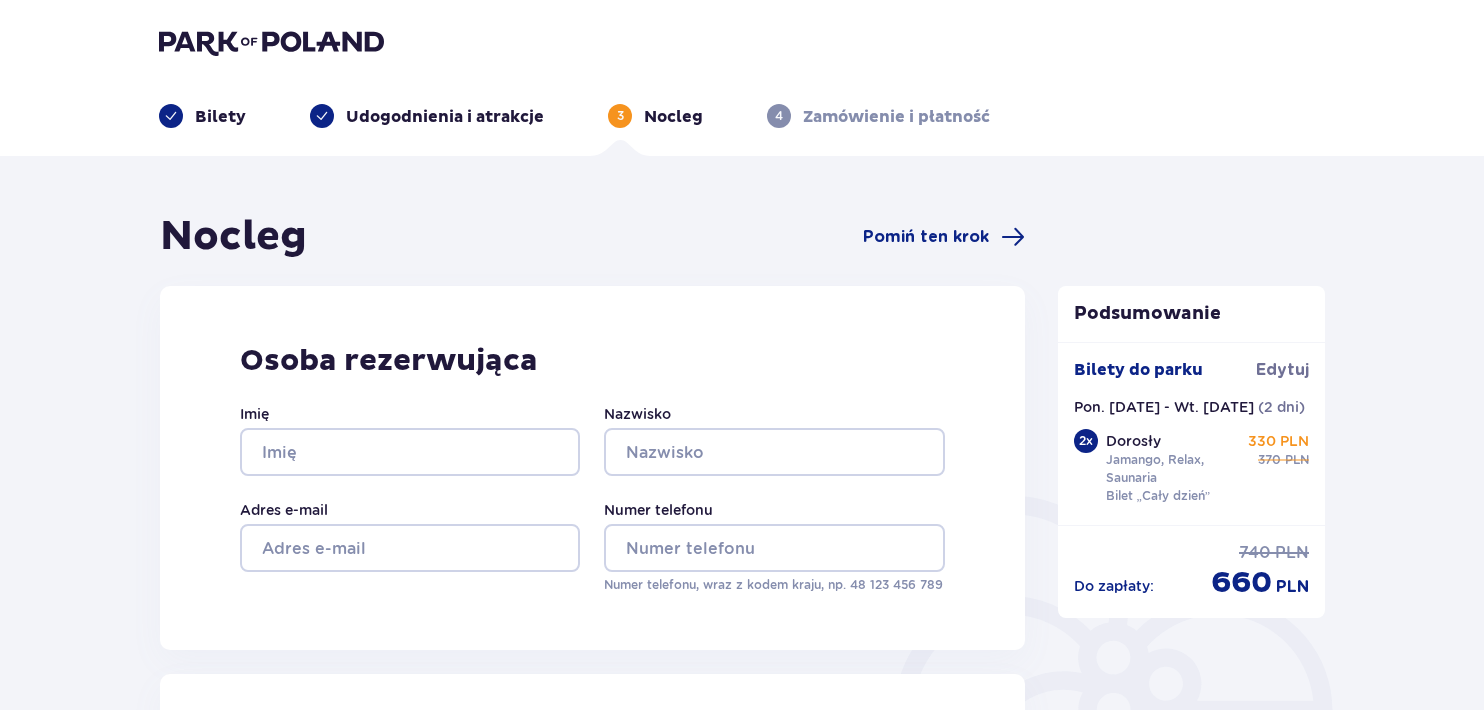 click on "Osoba rezerwująca Imię Nazwisko Adres e-mail Numer telefonu Numer telefonu, wraz z kodem kraju, np. [COUNTRY_CODE] [PHONE]" at bounding box center [592, 468] 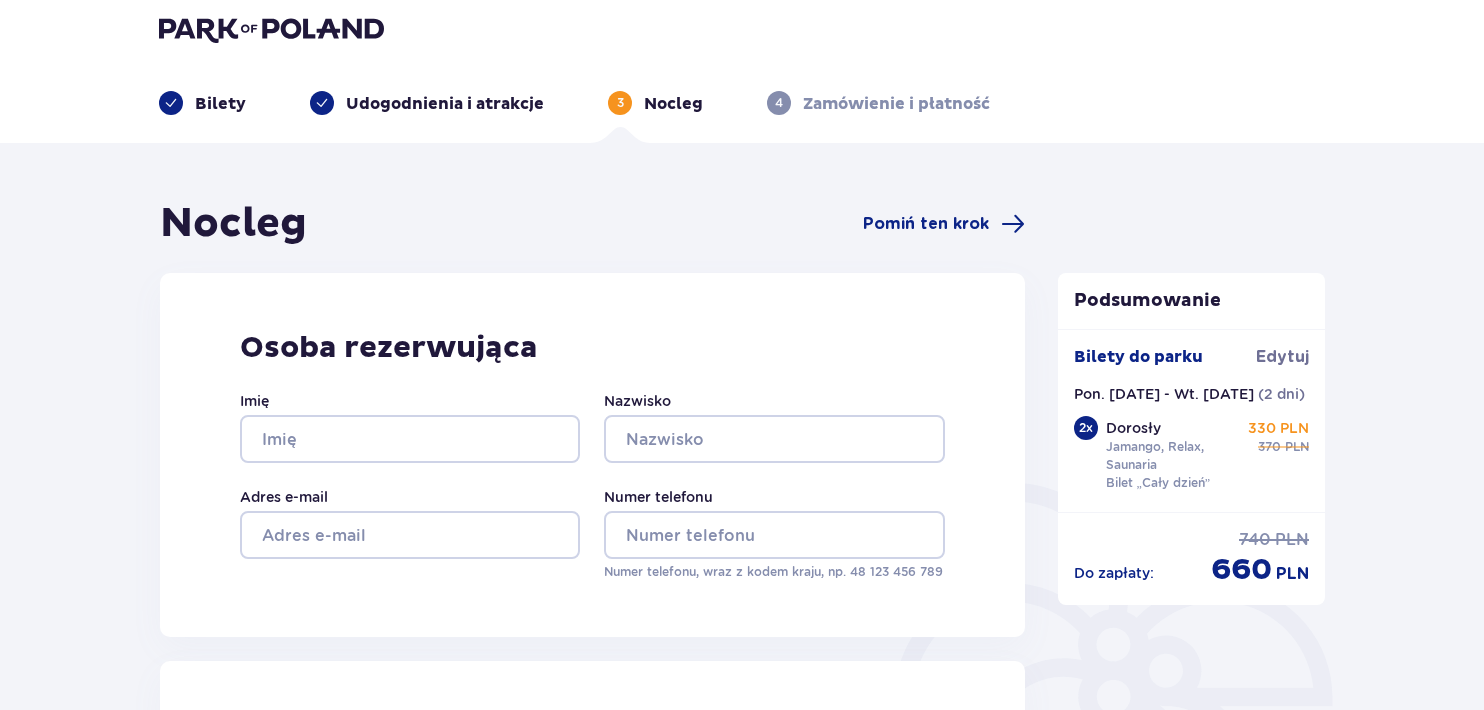 scroll, scrollTop: 0, scrollLeft: 0, axis: both 